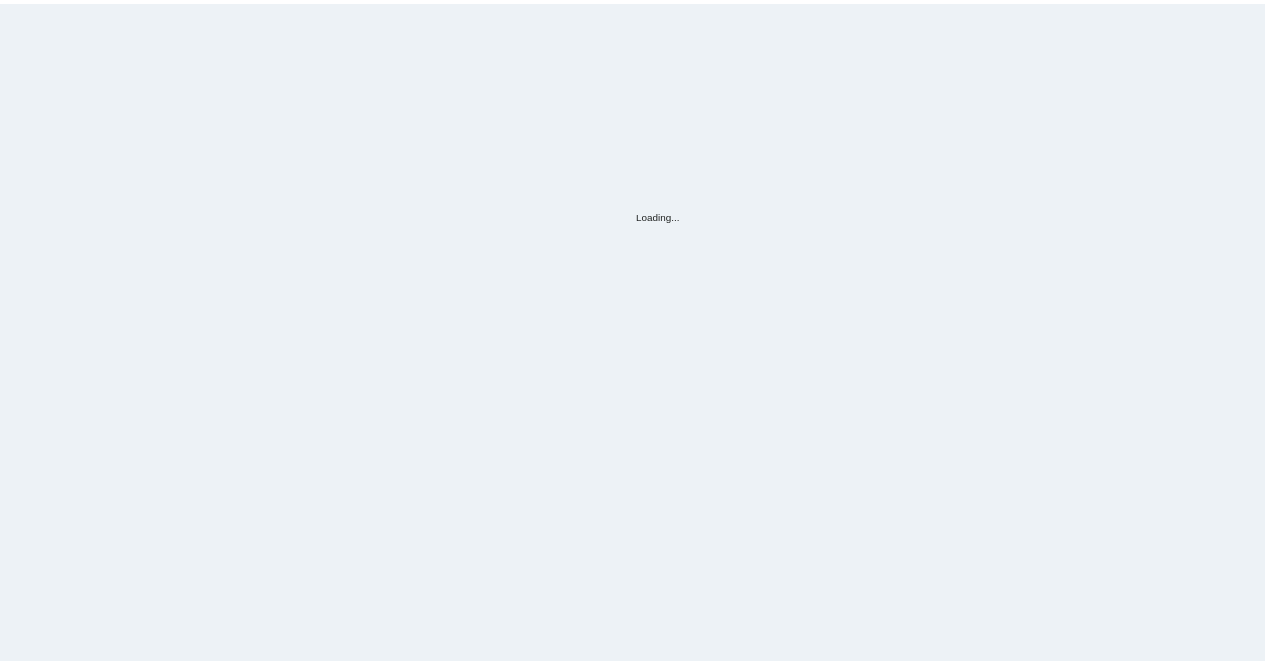 scroll, scrollTop: 0, scrollLeft: 0, axis: both 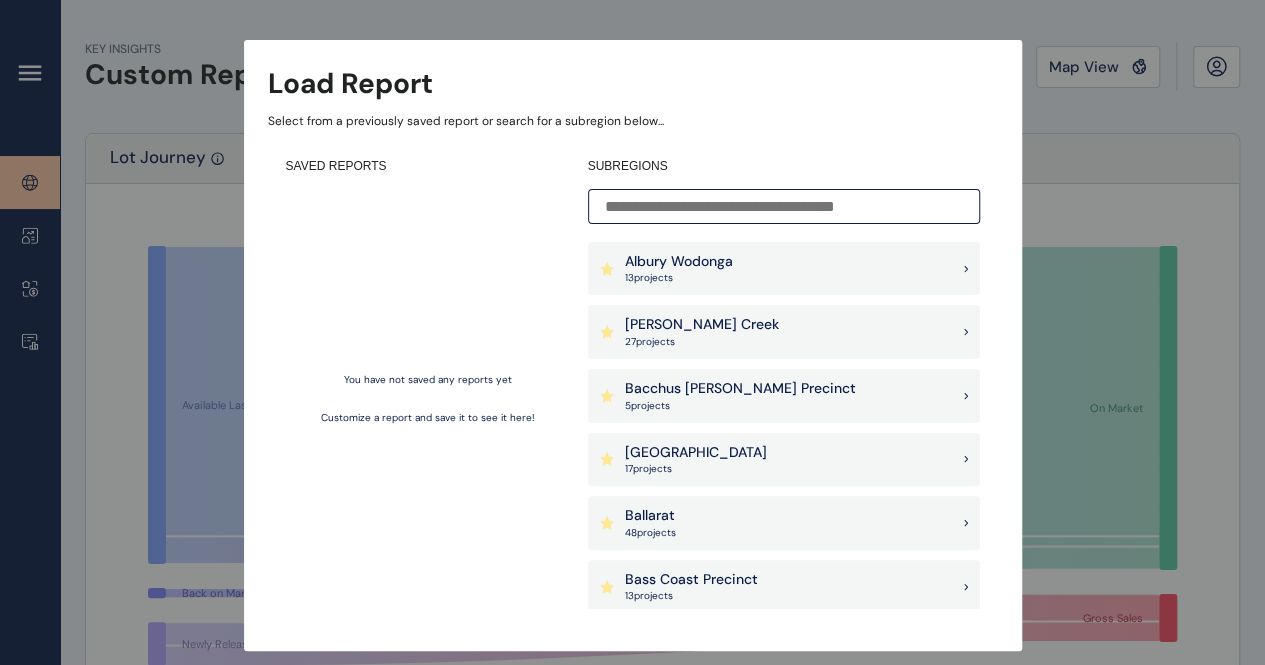 click on "Load Report Select from a previously saved report or search for a subregion below... SAVED REPORTS You have not saved any reports yet Customize a report and save it to see it here! SUBREGIONS [GEOGRAPHIC_DATA] 13  project s [PERSON_NAME] Creek 27  project s [GEOGRAPHIC_DATA][PERSON_NAME] 5  project [GEOGRAPHIC_DATA] 17  project s Ballarat 48  project s [GEOGRAPHIC_DATA] 13  project s Bendigo 18  project s [GEOGRAPHIC_DATA] 12  project s [PERSON_NAME] 12  project s [PERSON_NAME] Precinct 26  project s [GEOGRAPHIC_DATA] 4  project s [GEOGRAPHIC_DATA] 35  project s Diggers Rest 6  project s Donnybrook [GEOGRAPHIC_DATA] 17  project s [PERSON_NAME] - Warragul 15  project s Epping Thomastown 3  project s [GEOGRAPHIC_DATA] 24  project s Greenvale 22  project s [PERSON_NAME] 22  project s Mernda [PERSON_NAME] 13  project s [GEOGRAPHIC_DATA] 9  project s Officer [GEOGRAPHIC_DATA] 35  project s [GEOGRAPHIC_DATA] 4  project s [GEOGRAPHIC_DATA] 35  project s Regional Geelong 18  project s [GEOGRAPHIC_DATA] 17  project s [GEOGRAPHIC_DATA] 16  project s 26 s 30 s" at bounding box center (633, 345) 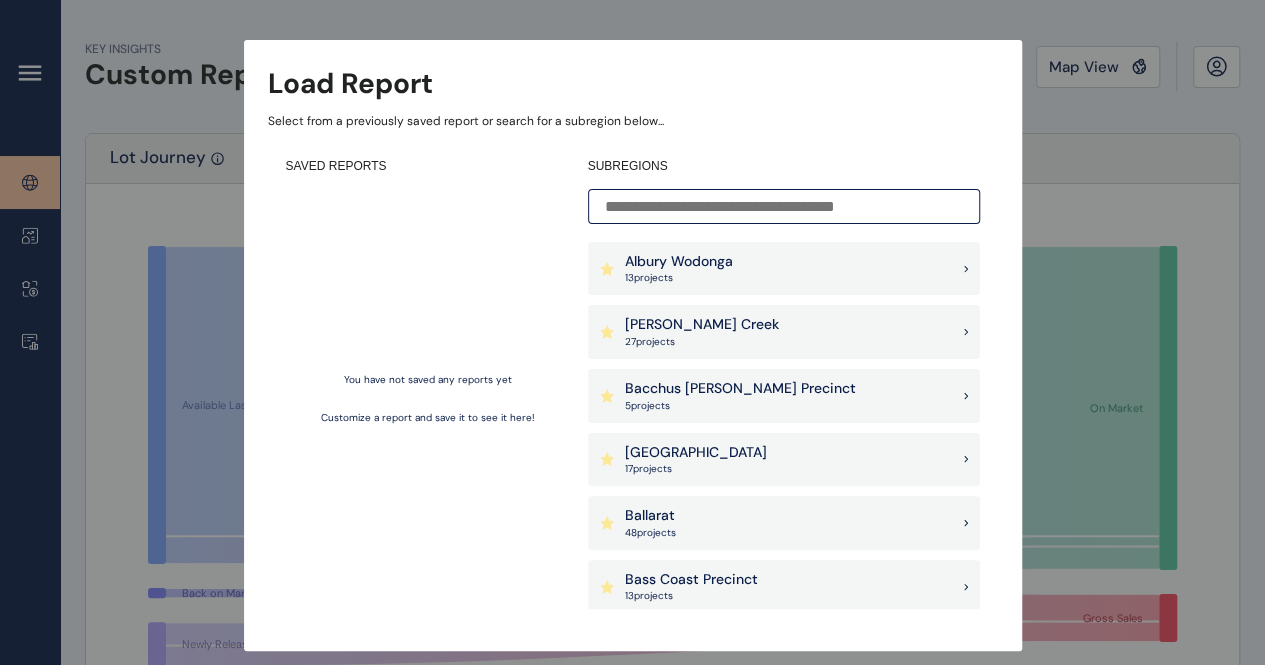 click on "Ballarat 48  project s" at bounding box center [784, 523] 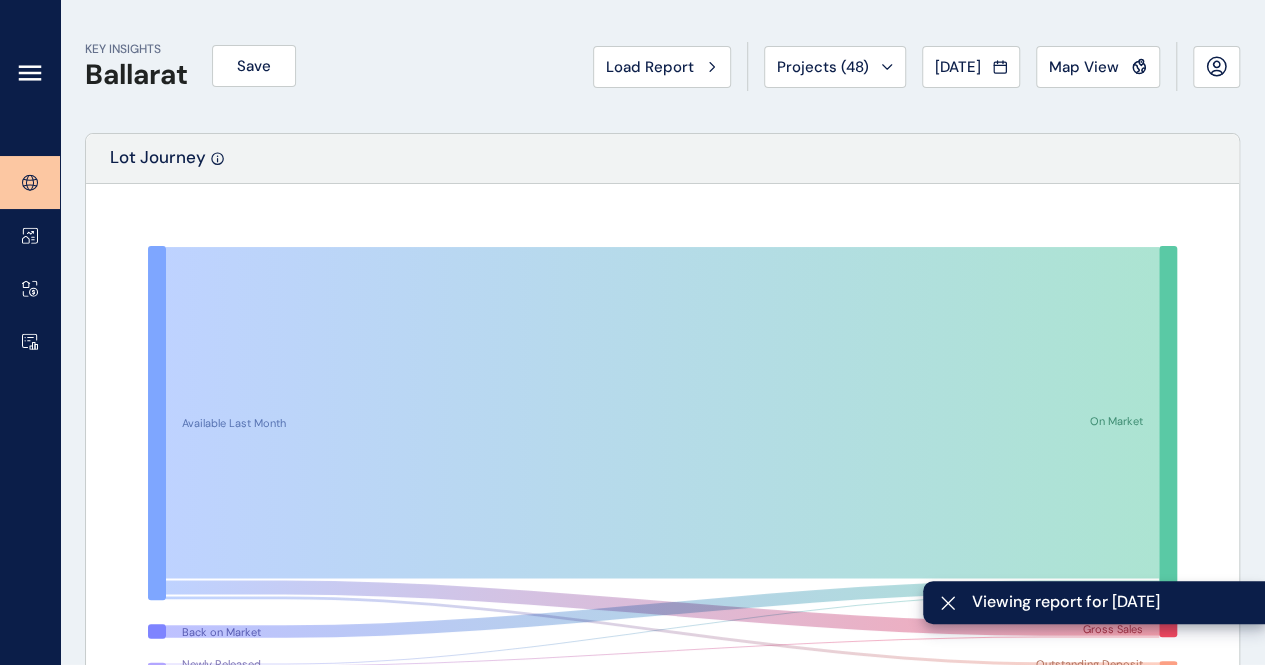 click at bounding box center (947, 602) 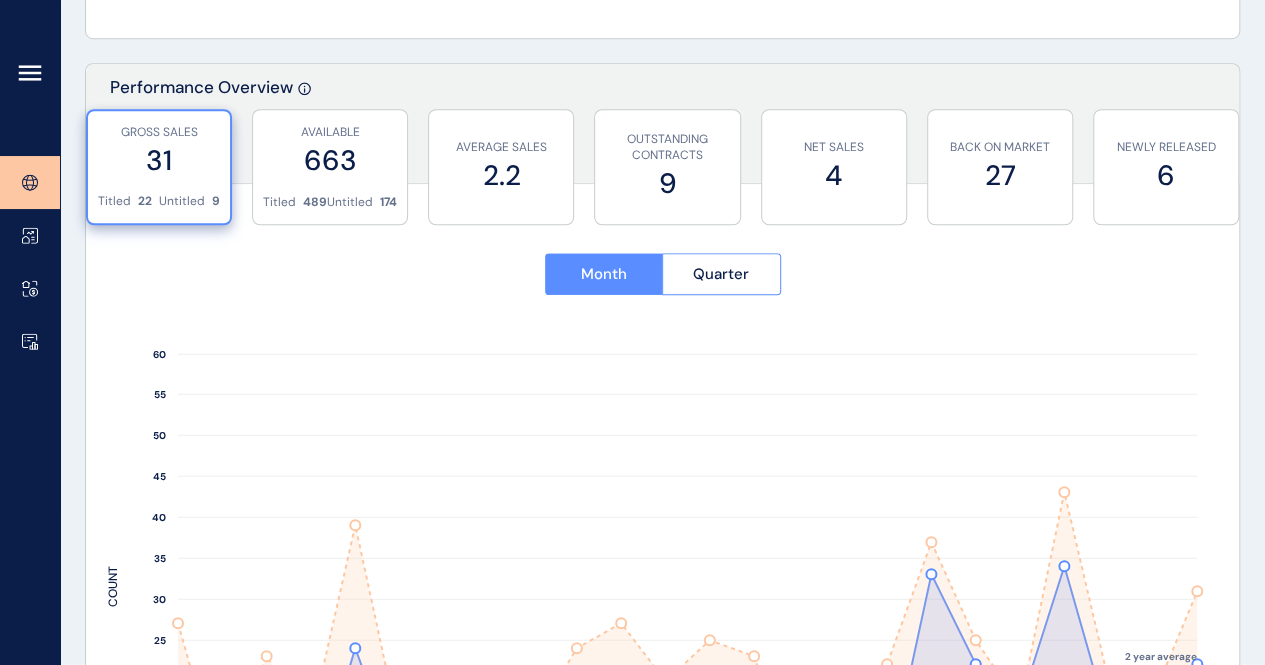 scroll, scrollTop: 686, scrollLeft: 0, axis: vertical 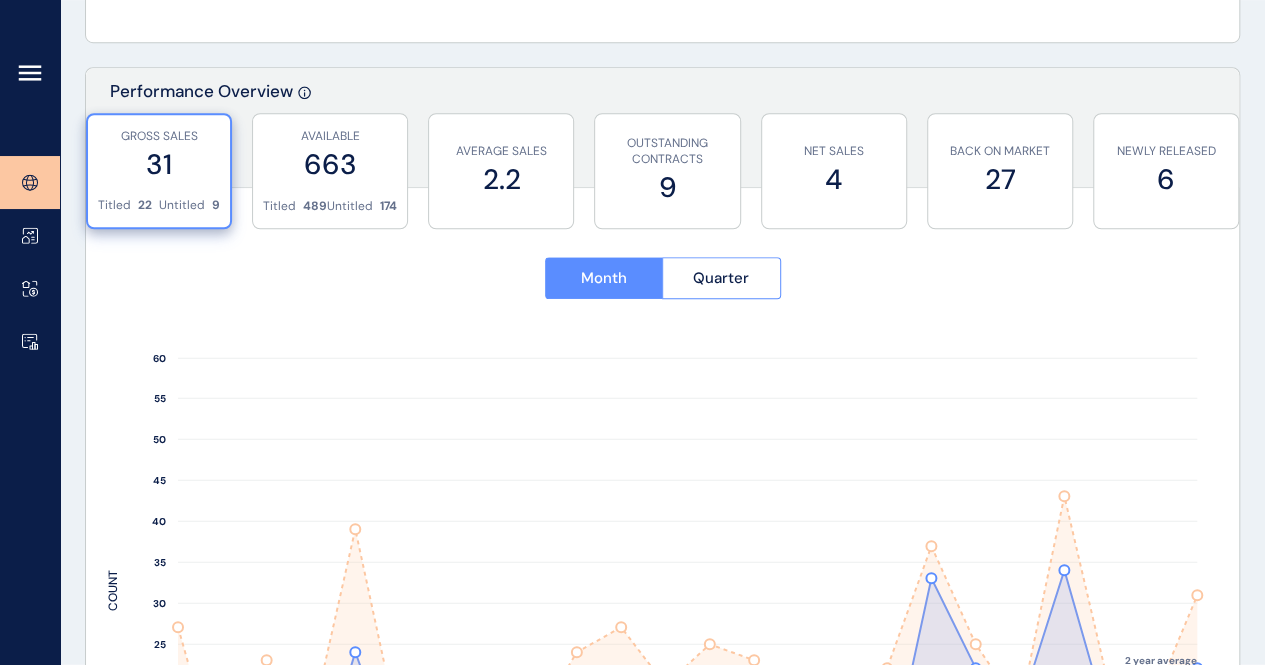 click 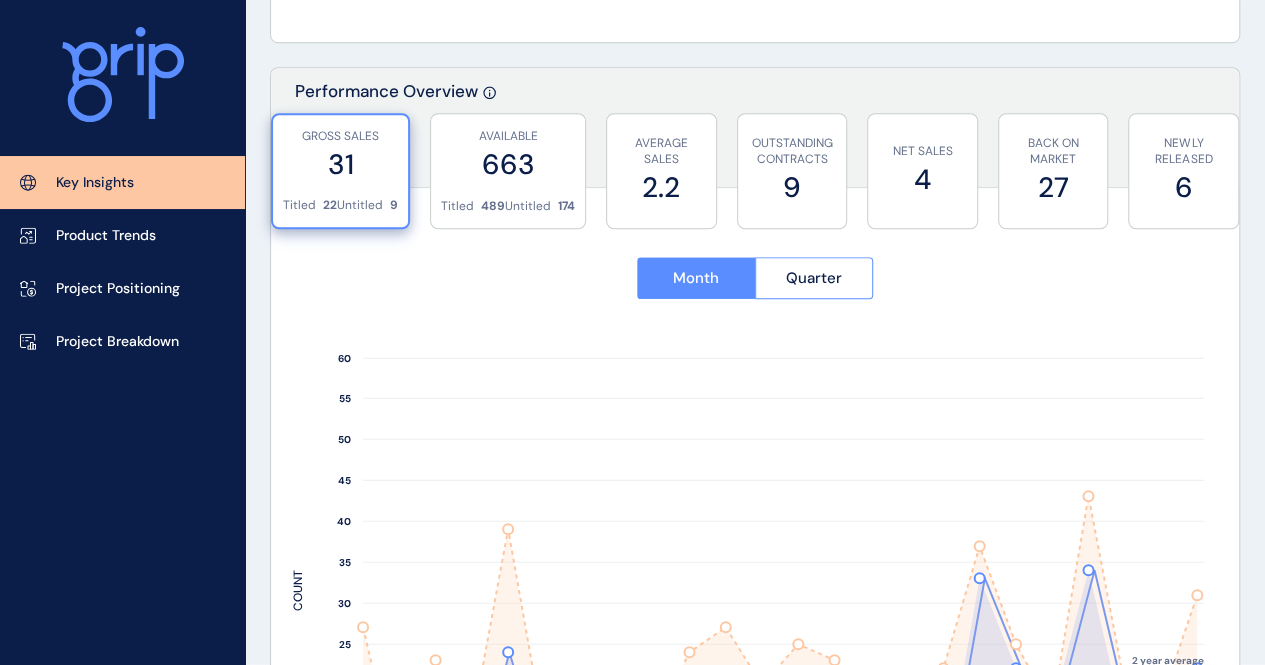 click at bounding box center (122, 78) 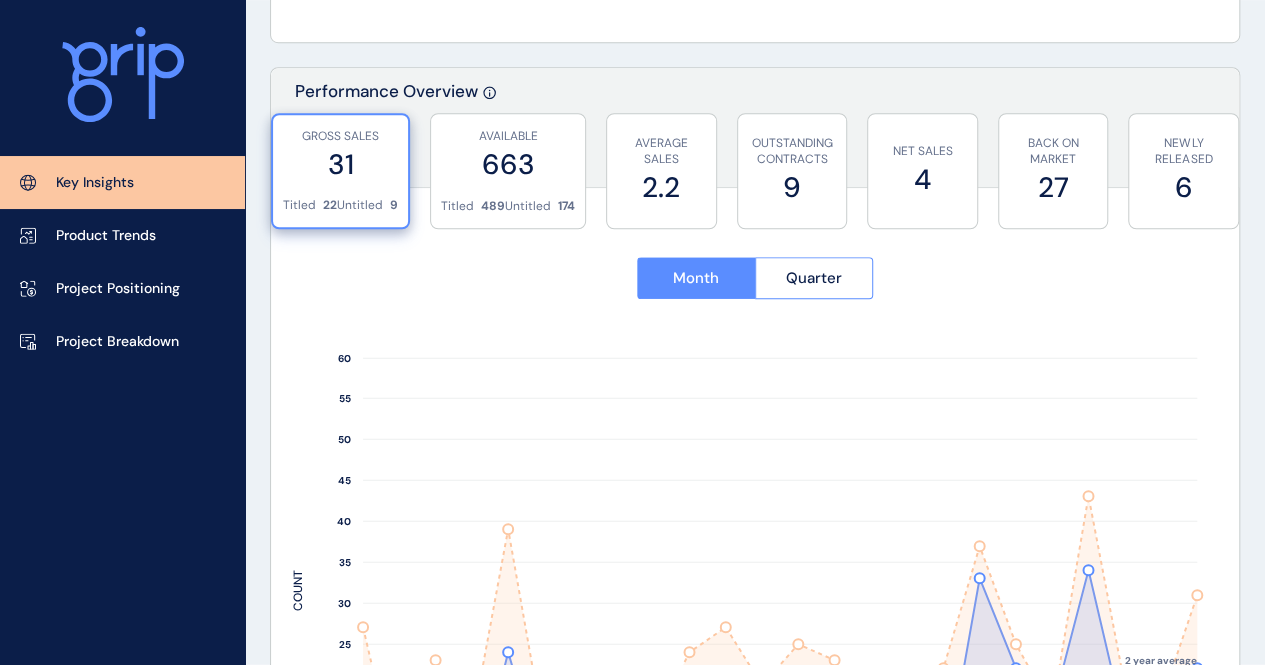click 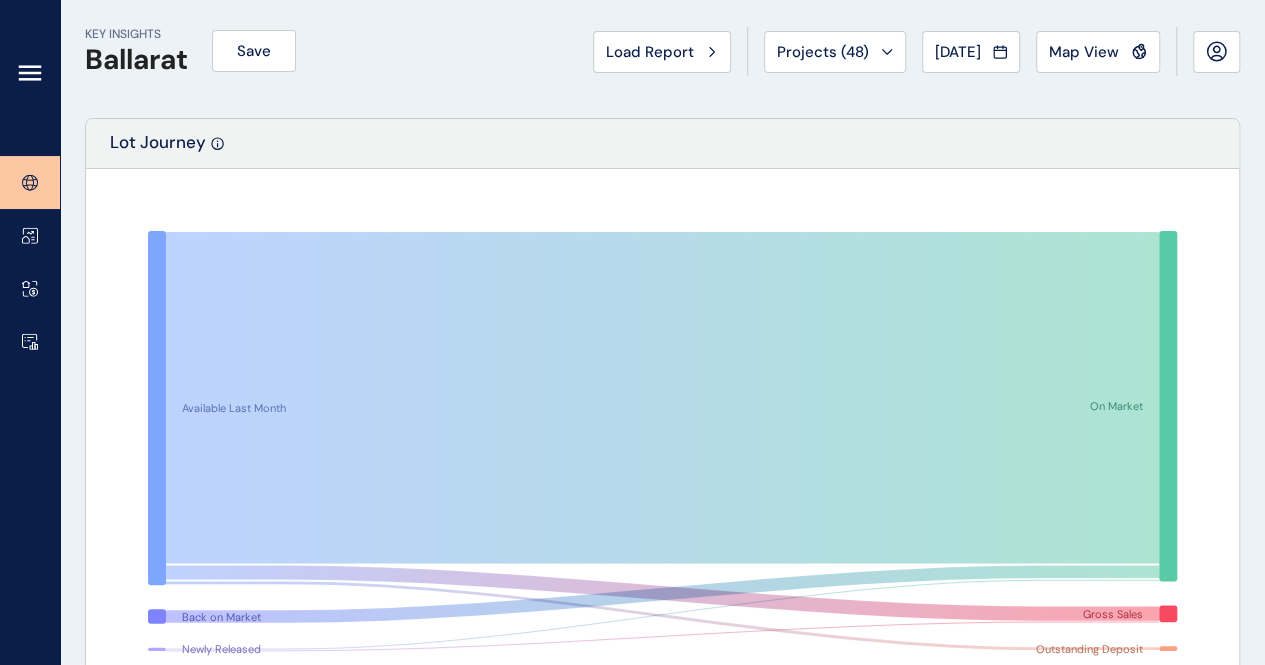 scroll, scrollTop: 0, scrollLeft: 0, axis: both 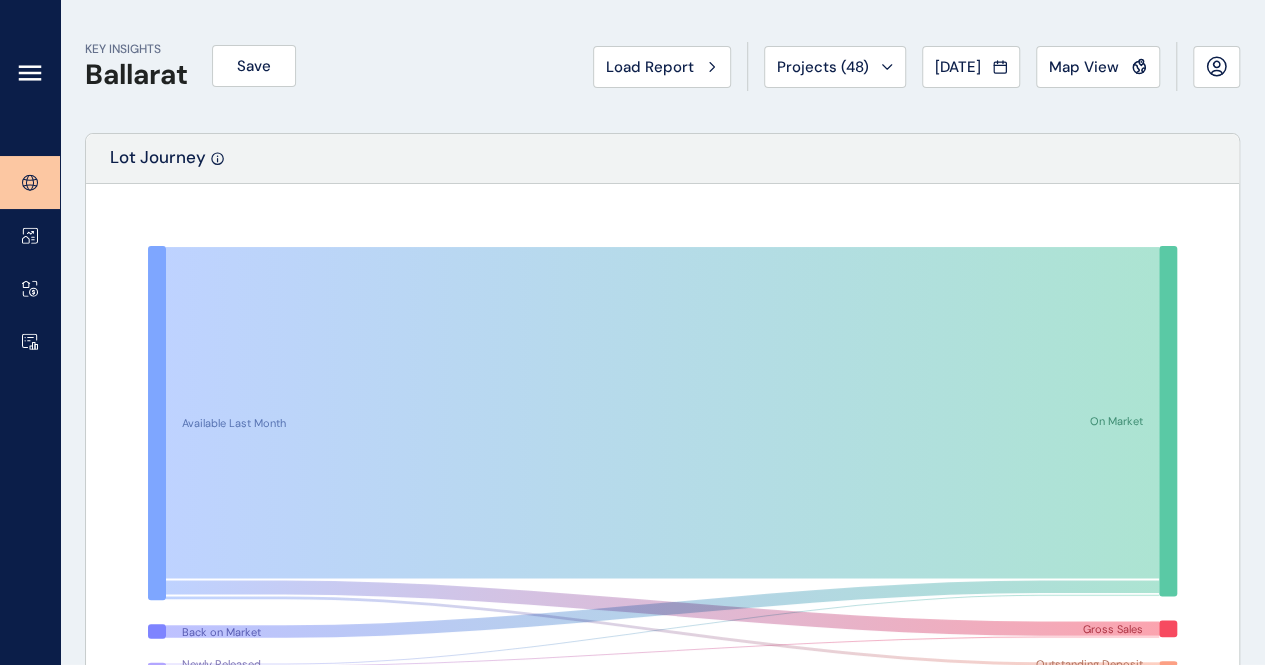 click on "Load Report" at bounding box center (650, 67) 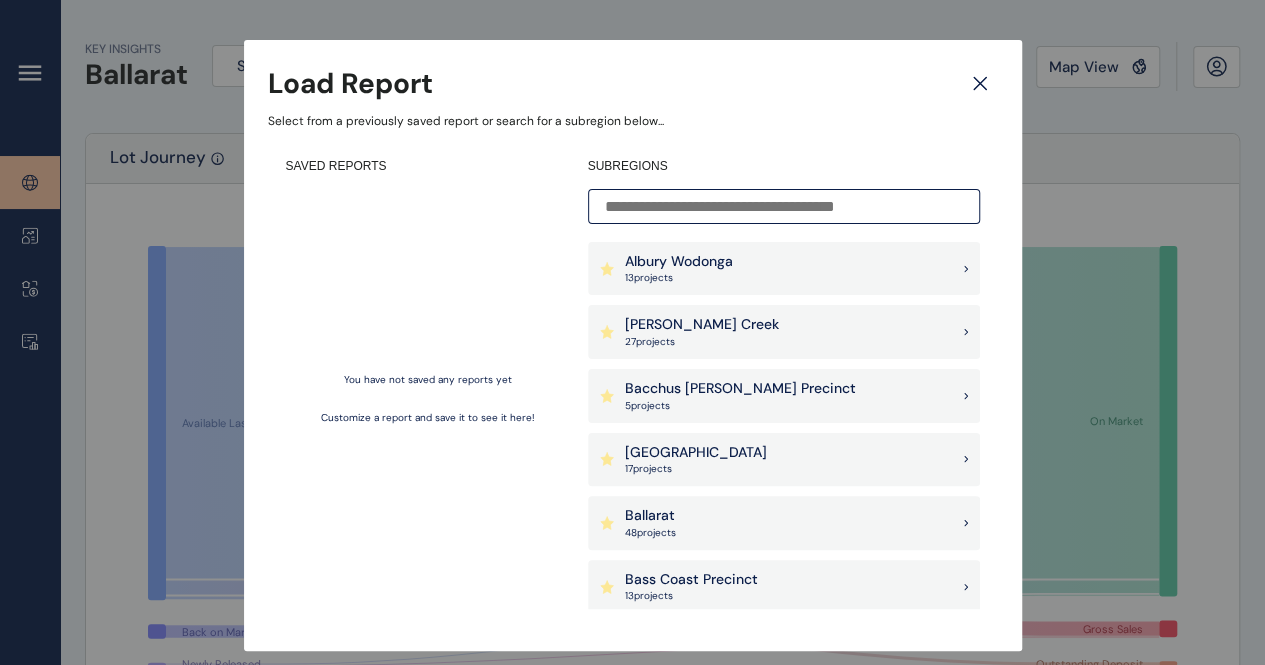 click 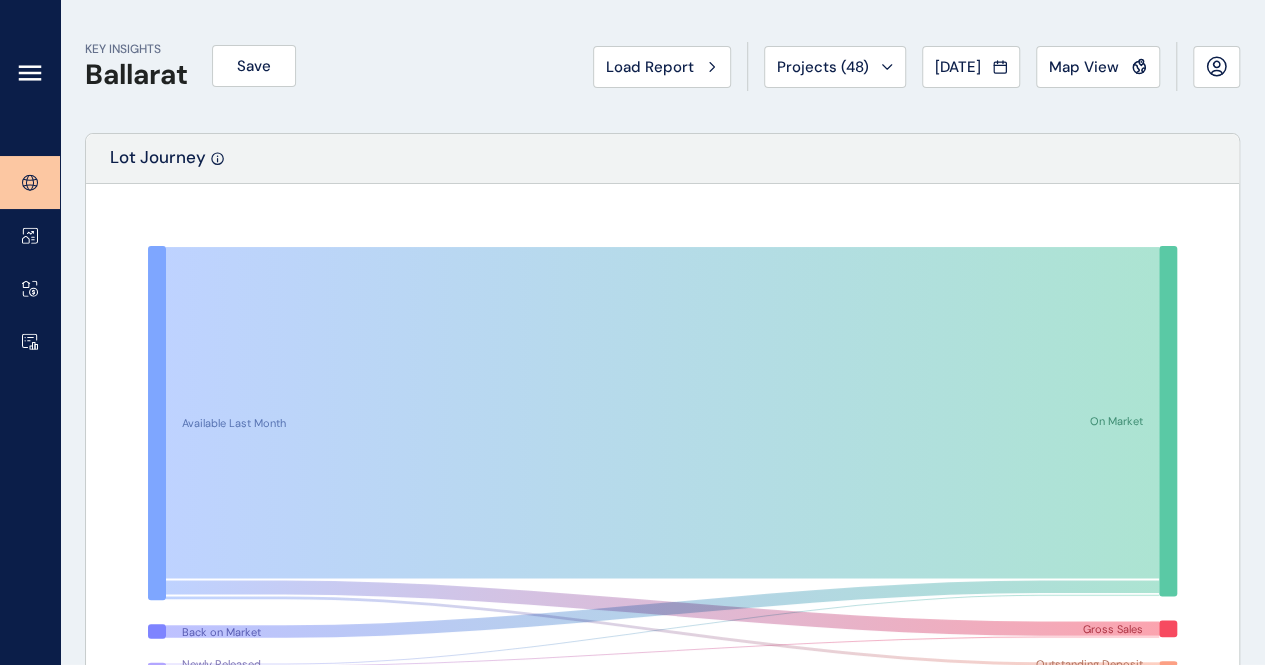 click 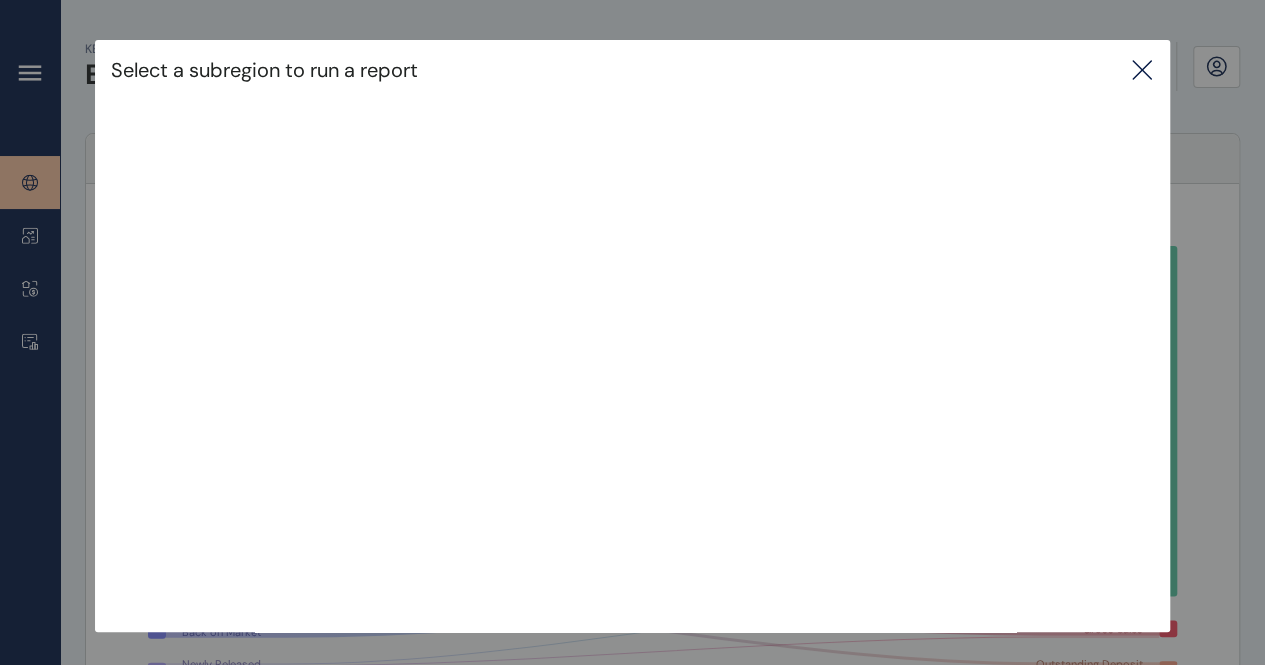 click on "Select a subregion to run a report" at bounding box center (632, 70) 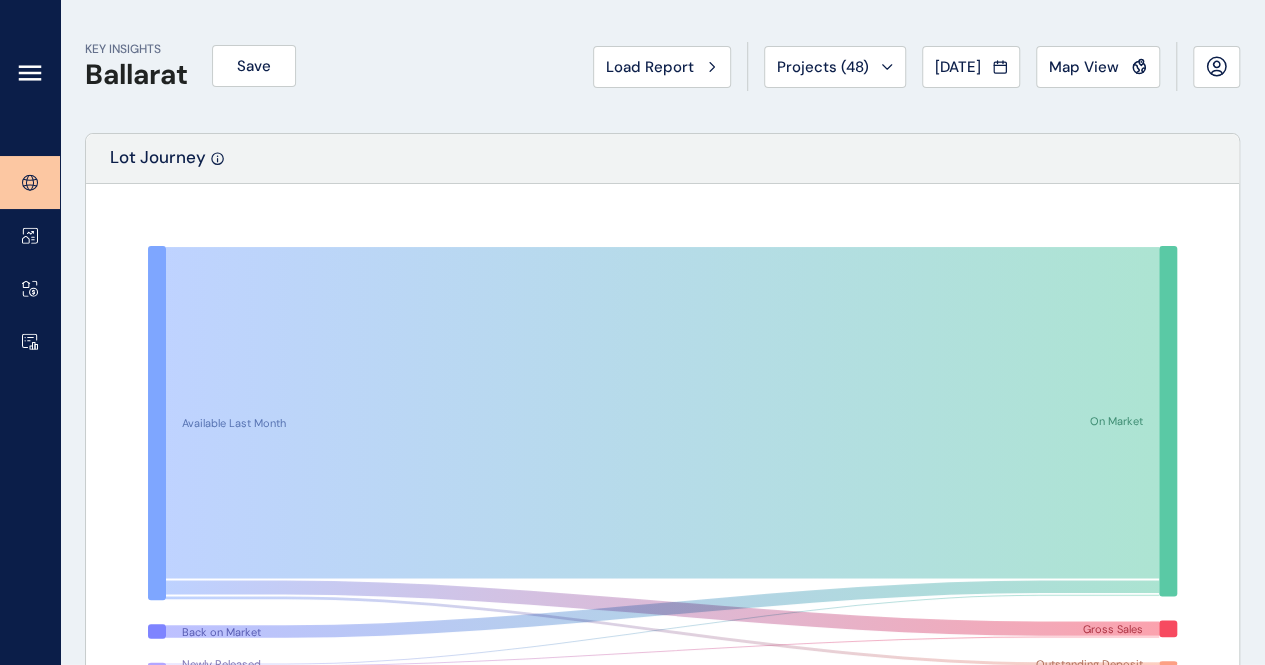 click on "KEY INSIGHTS Ballarat Save Load Report Projects ( 48 ) [DATE] 2025 < > Jan No report is available for this period. New months are usually published 5 business days after the month start. Feb No report is available for this period. New months are usually published 5 business days after the month start. Mar No report is available for this period. New months are usually published 5 business days after the month start. Apr No report is available for this period. New months are usually published 5 business days after the month start. May No report is available for this period. New months are usually published 5 business days after the month start. Jun No report is available for this period. New months are usually published 5 business days after the month start. [DATE] No report is available for this period. New months are usually published 5 business days after the month start. Aug No report is available for this period. New months are usually published 5 business days after the month start. Sep Oct Nov [DATE] 9" at bounding box center (662, 2105) 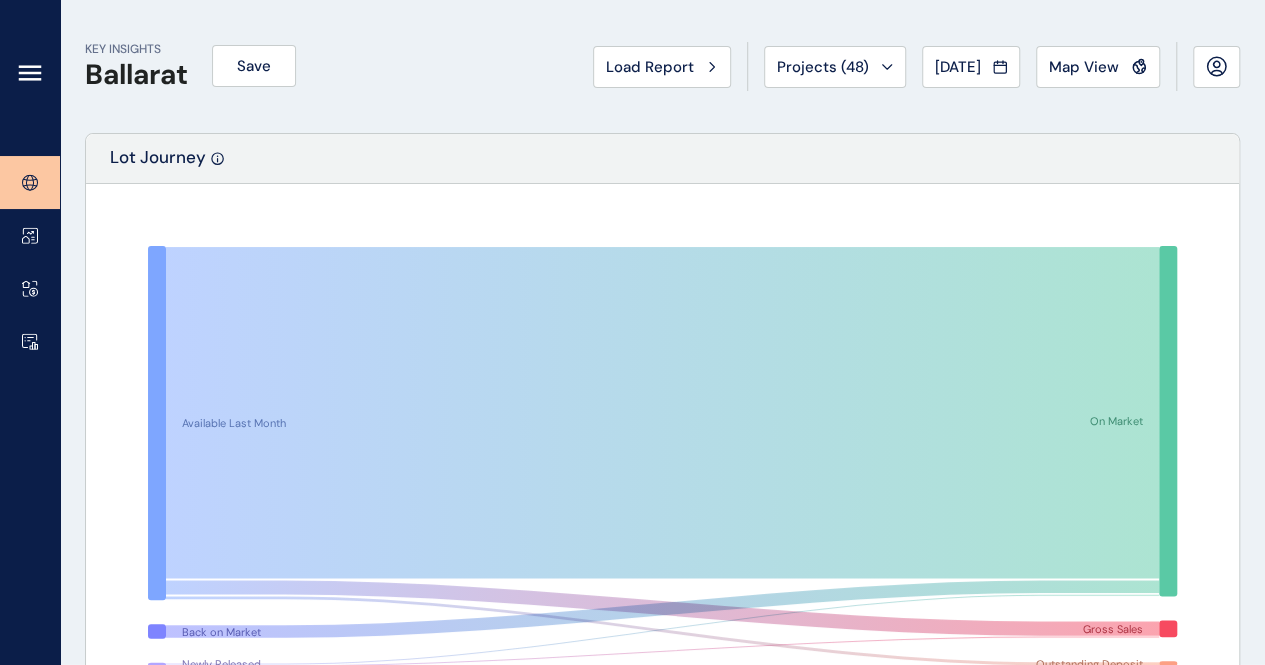 scroll, scrollTop: 582, scrollLeft: 0, axis: vertical 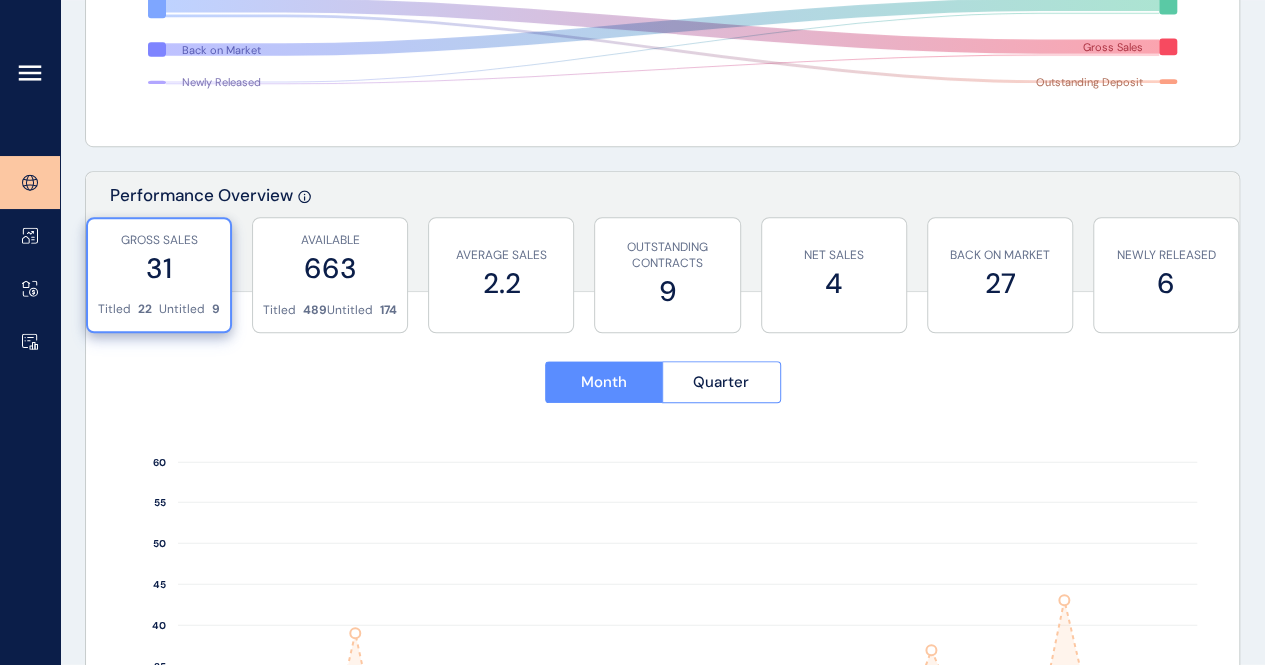 click on "Quarter" at bounding box center (721, 382) 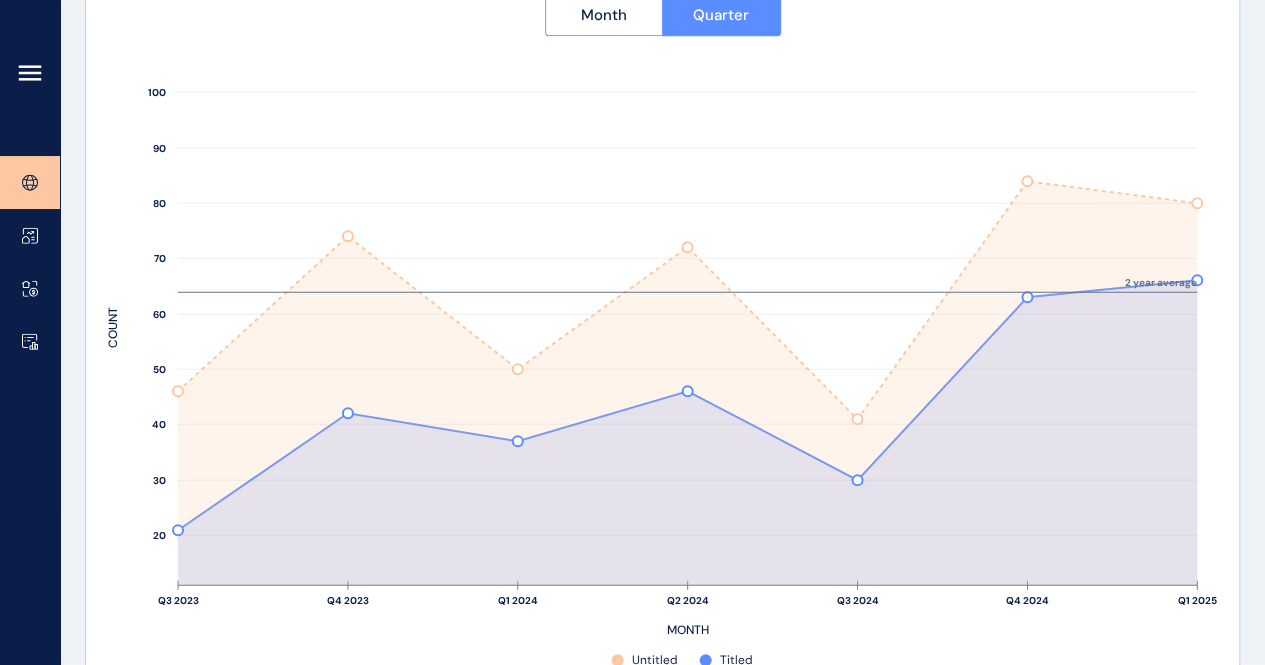 scroll, scrollTop: 958, scrollLeft: 0, axis: vertical 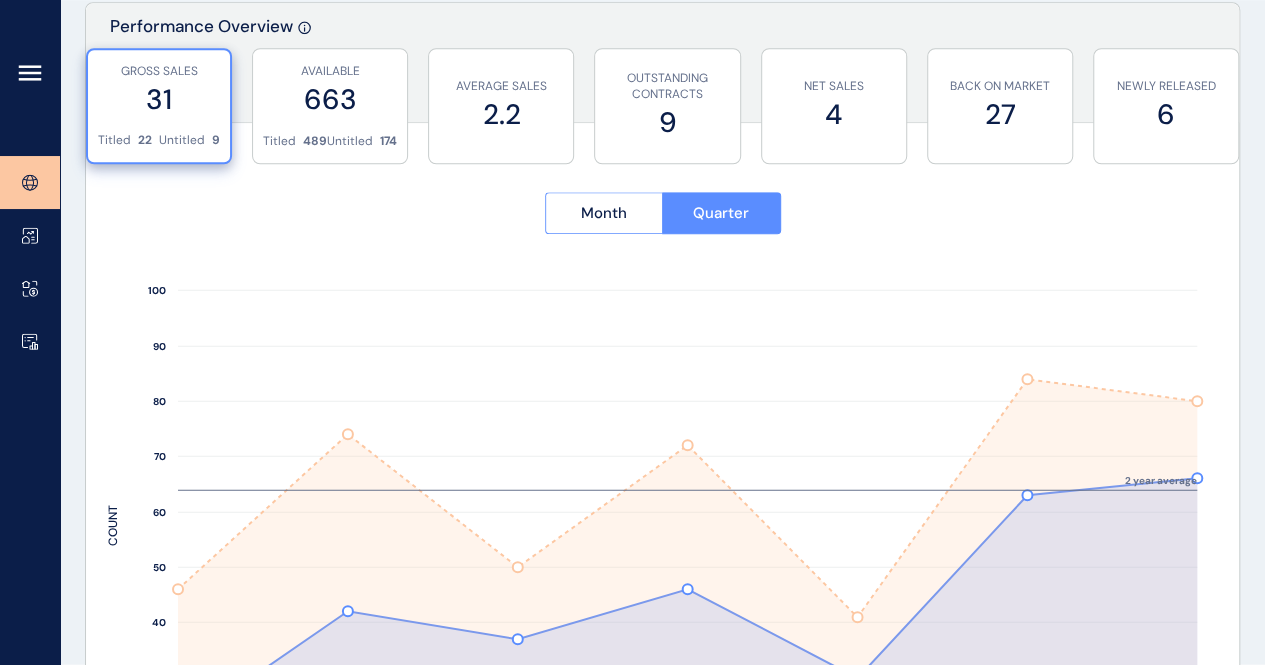 click on "Month Quarter" at bounding box center [662, 214] 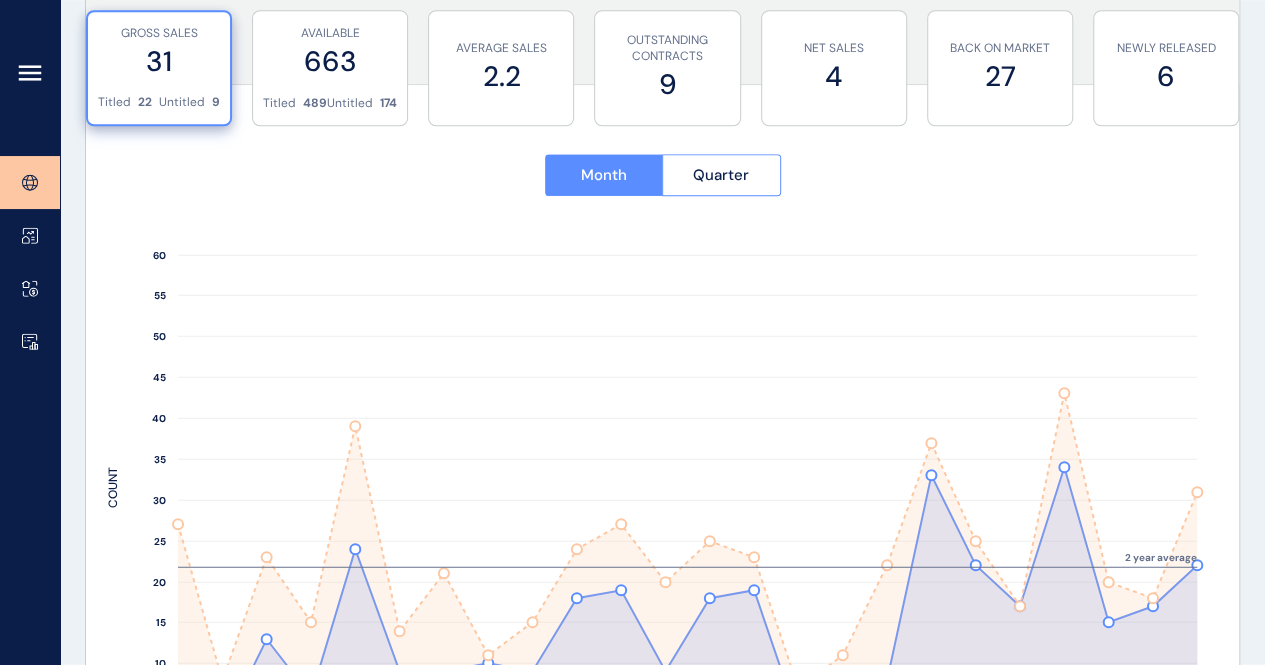 scroll, scrollTop: 784, scrollLeft: 0, axis: vertical 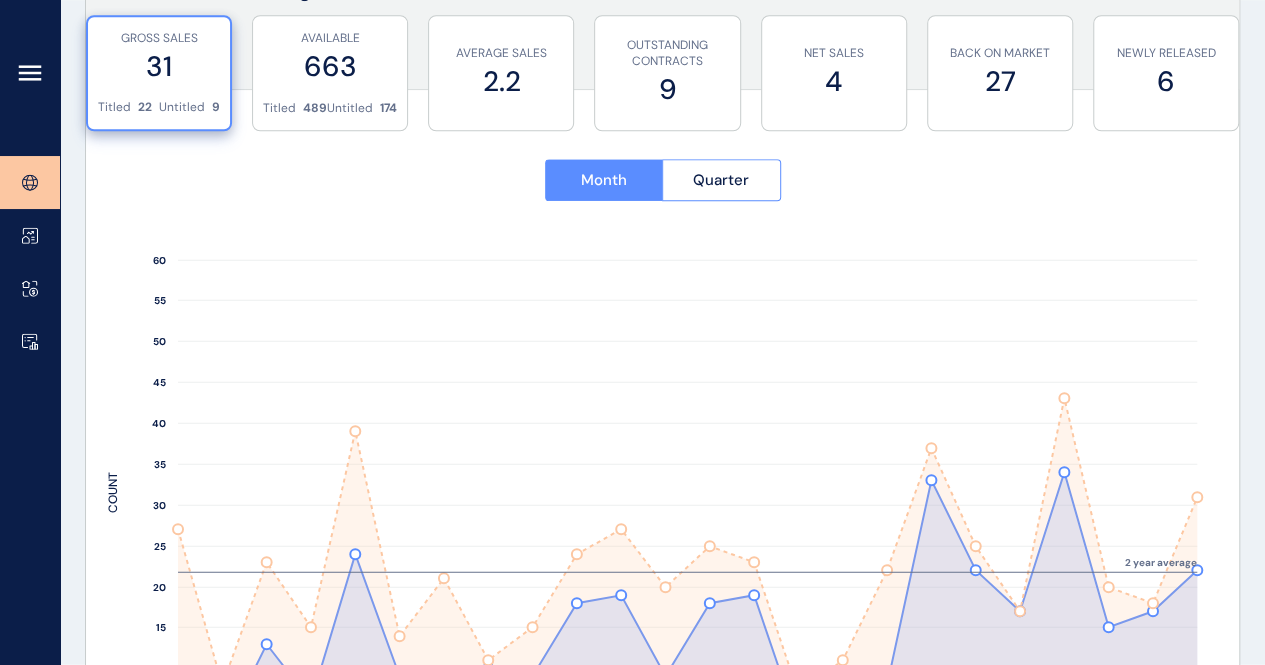 click on "OUTSTANDING CONTRACTS" at bounding box center [667, 54] 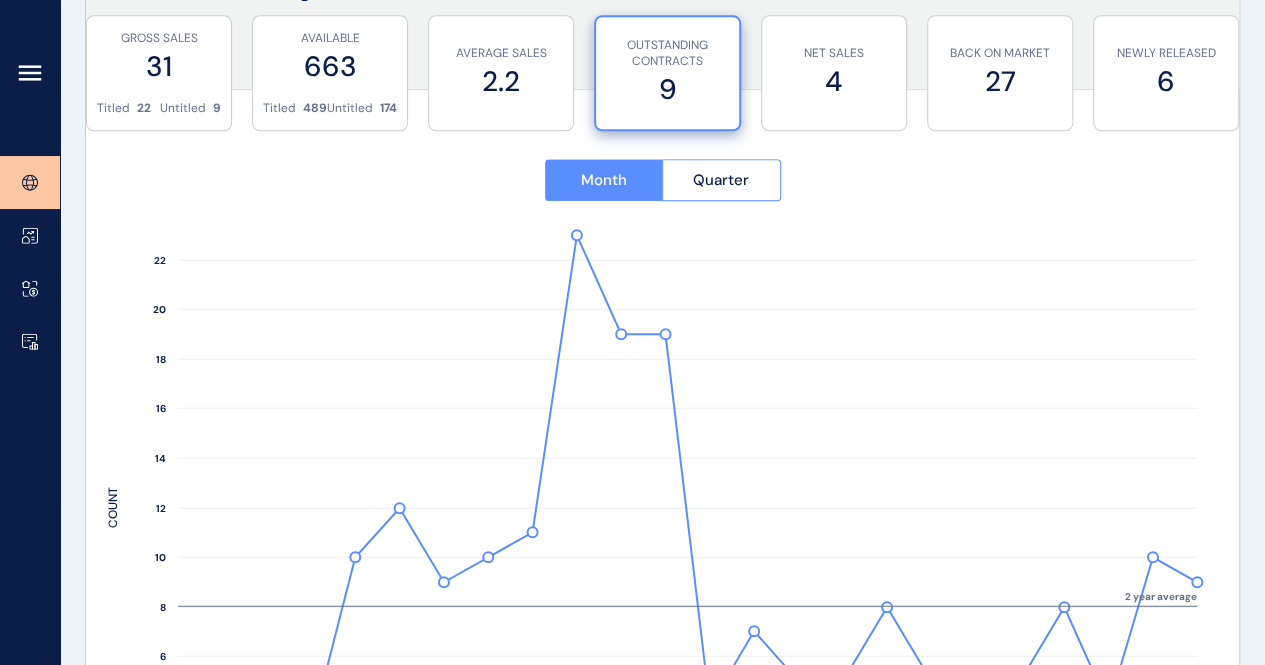 click on "4" at bounding box center (834, 81) 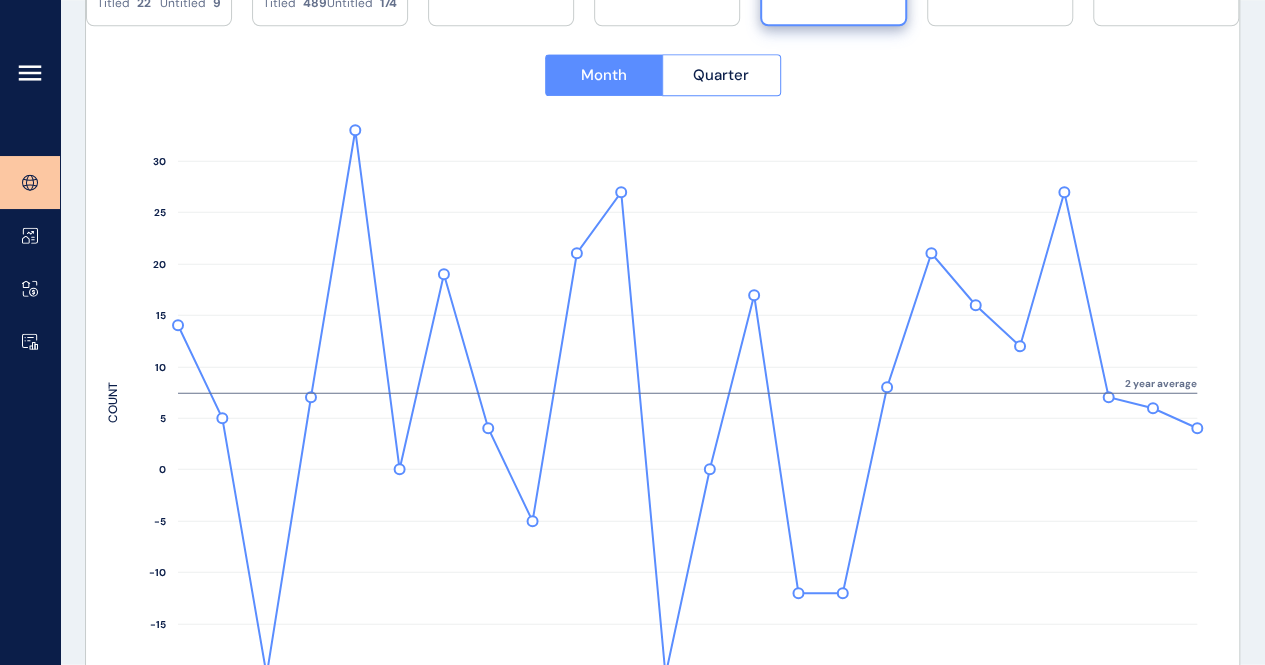 scroll, scrollTop: 907, scrollLeft: 0, axis: vertical 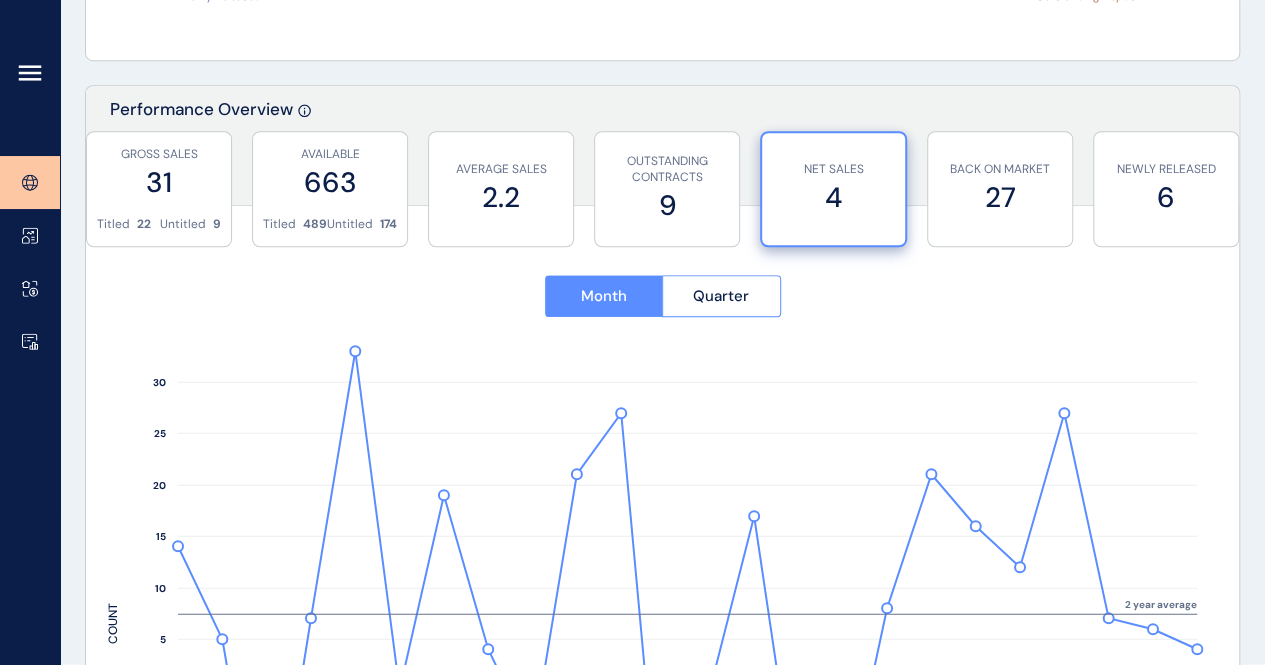 click on "BACK ON MARKET 27" at bounding box center (1000, 189) 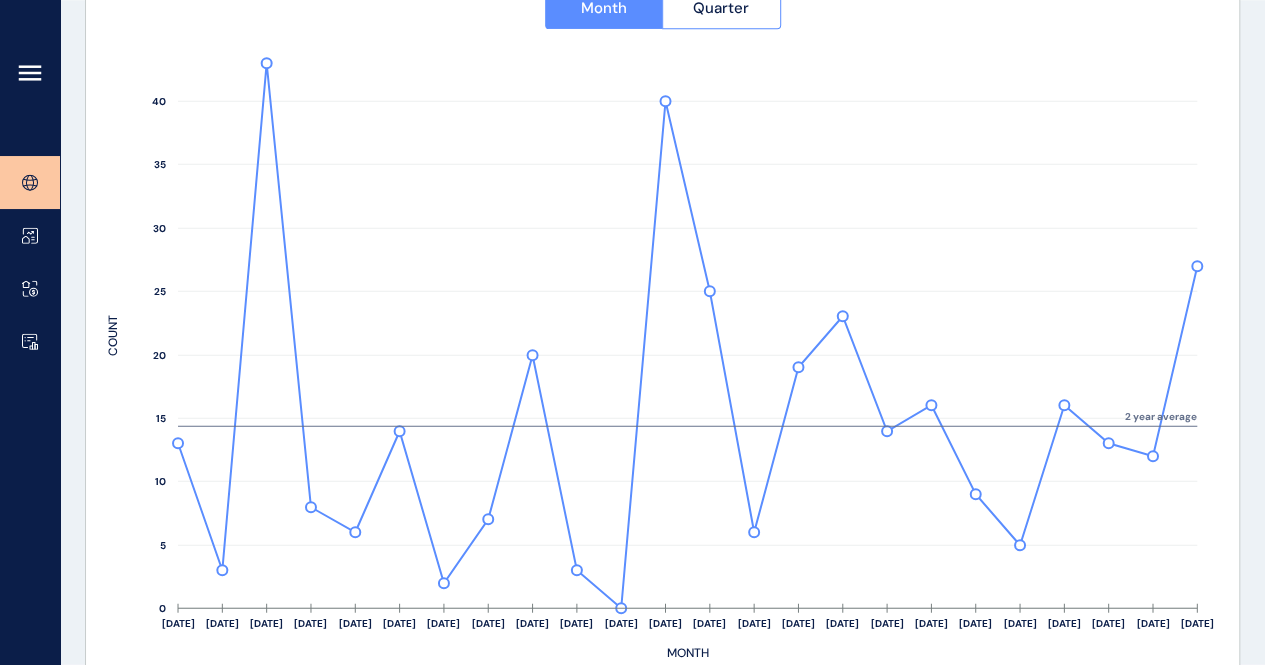 scroll, scrollTop: 974, scrollLeft: 0, axis: vertical 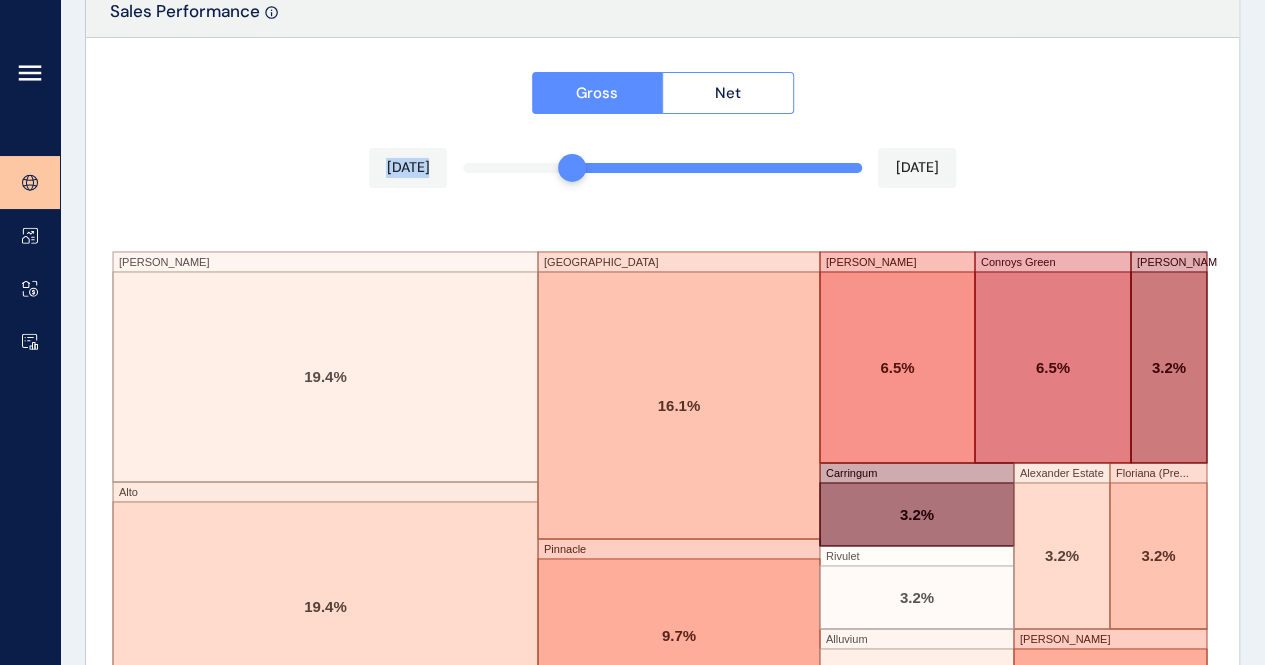 drag, startPoint x: 849, startPoint y: 162, endPoint x: 819, endPoint y: 167, distance: 30.413813 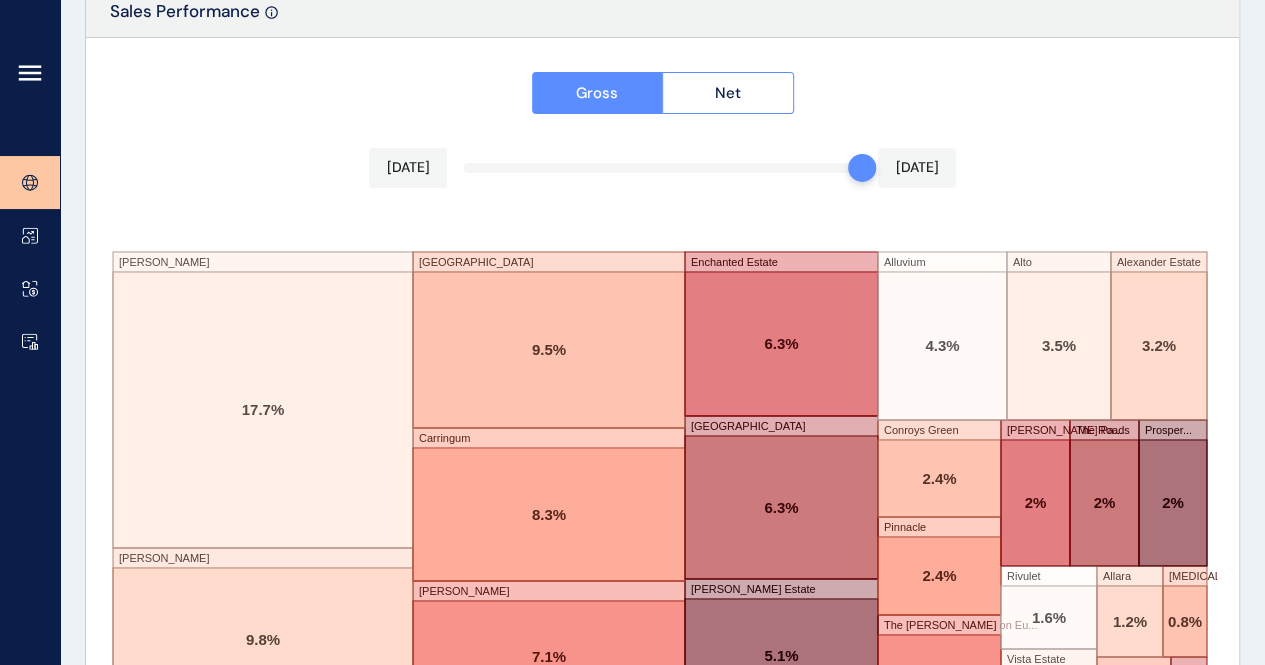click on "Gross Net [DATE] [DATE] [PERSON_NAME] Providence Carringum [PERSON_NAME] Enchanted Estate Aberdeen [PERSON_NAME][GEOGRAPHIC_DATA] [GEOGRAPHIC_DATA] [GEOGRAPHIC_DATA][PERSON_NAME] on [GEOGRAPHIC_DATA]... [PERSON_NAME] Pa... The Roads Prosper... Rivulet Vista Estate [GEOGRAPHIC_DATA][MEDICAL_DATA]... 17.7% 9.8% 9.5% 8.3% 7.1% 6.3% 6.3% 5.1% 4.3% 3.5% 3.2% 2.4% 2.4% 2.4% 2% 2% 2% 1.6% 1.2% 1.2% 0.8%" at bounding box center [662, 391] 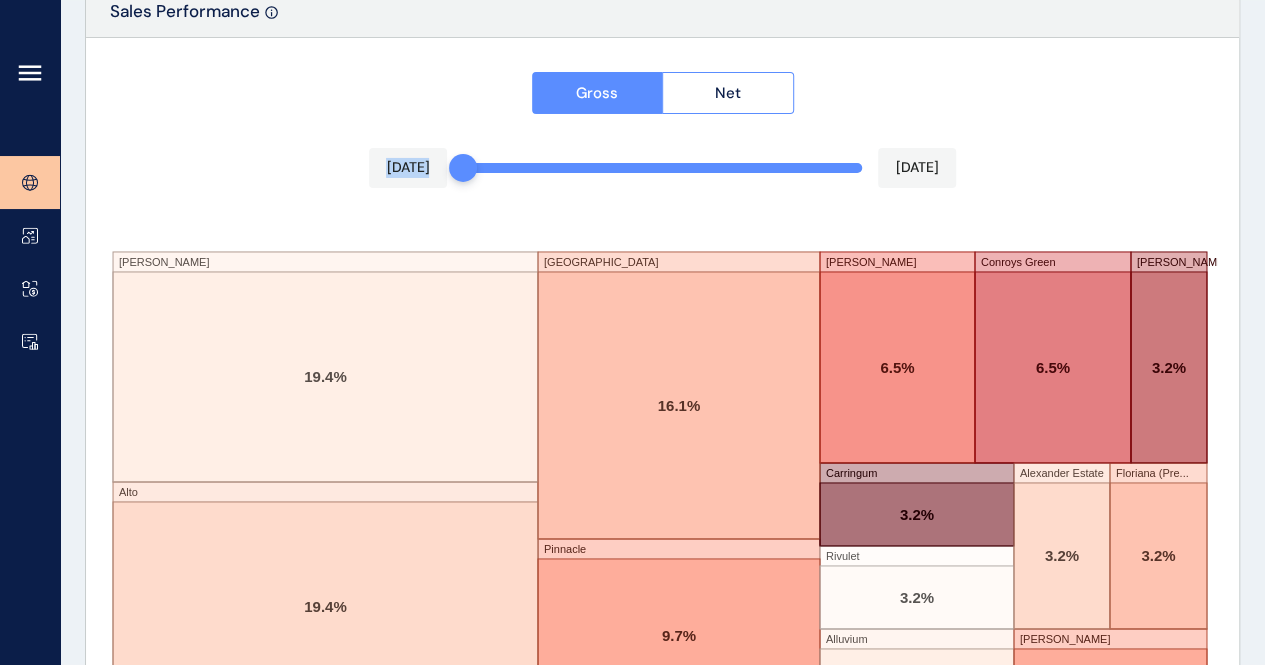 drag, startPoint x: 850, startPoint y: 165, endPoint x: 358, endPoint y: 116, distance: 494.43402 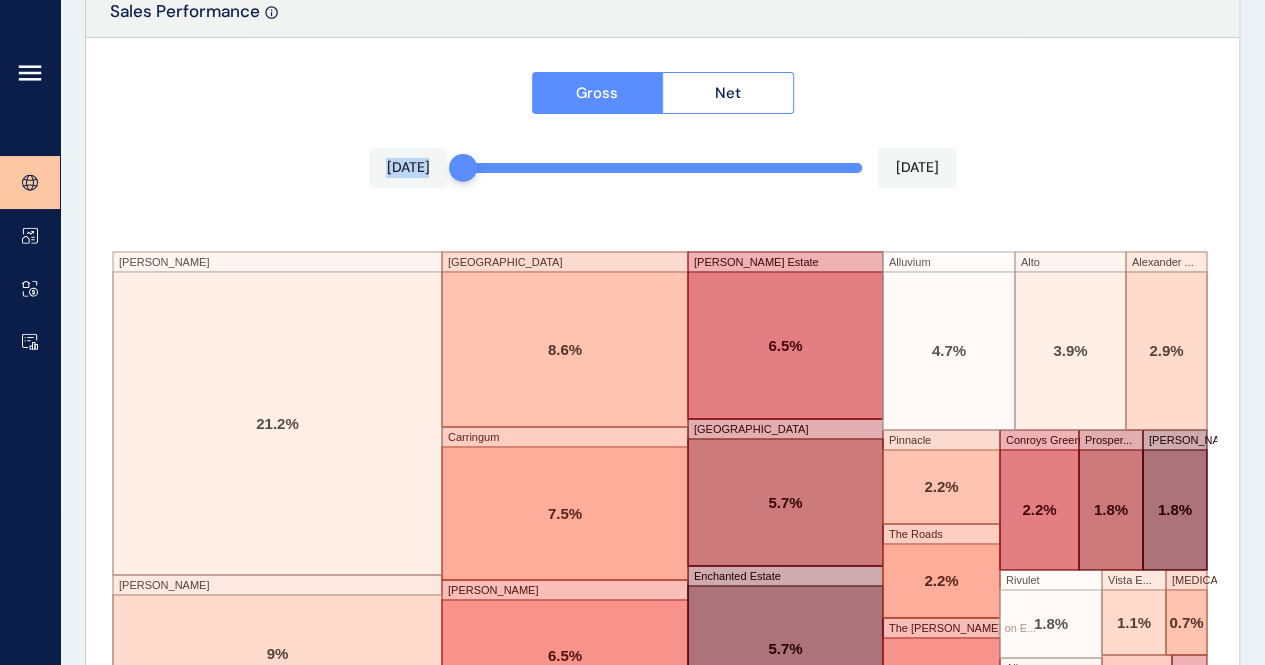 click on "[DATE]" at bounding box center [408, 168] 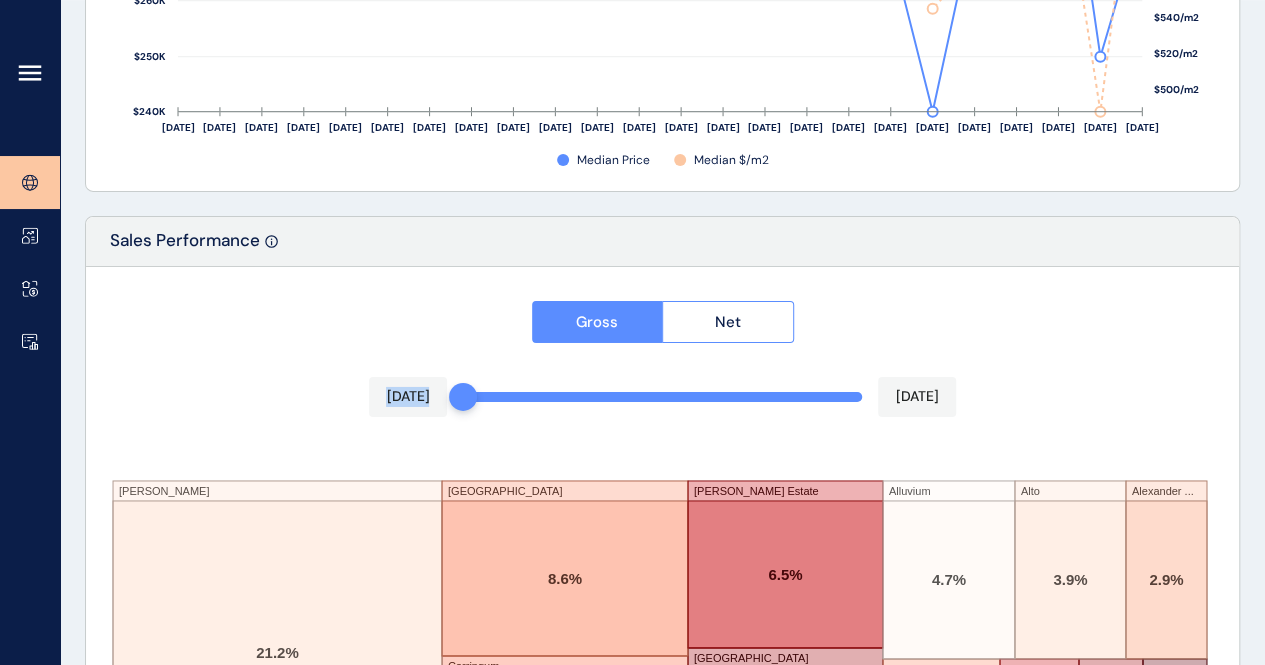 scroll, scrollTop: 3141, scrollLeft: 0, axis: vertical 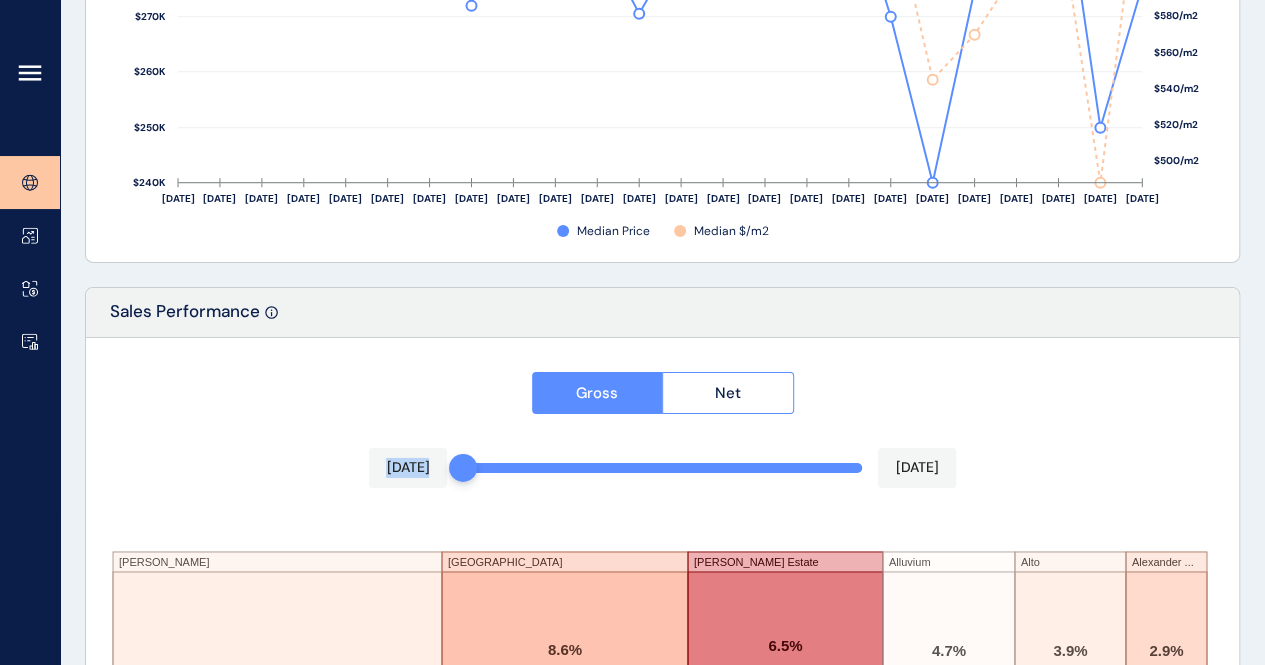 click on "Net" at bounding box center (728, 393) 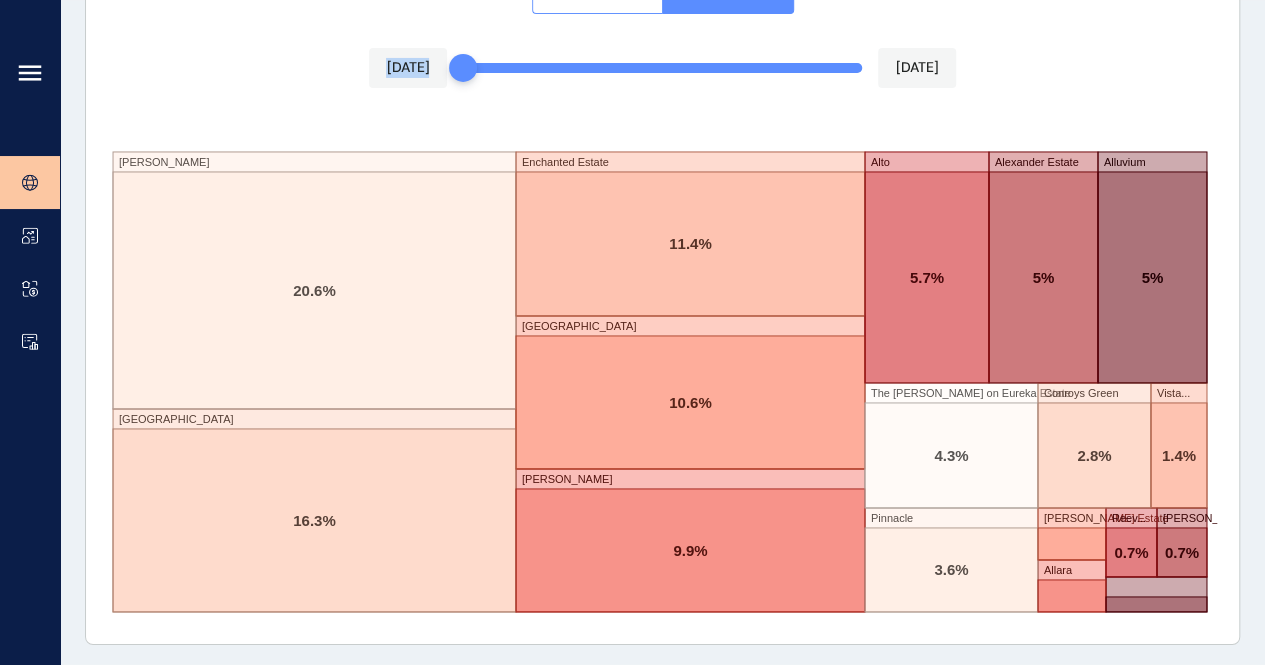 scroll, scrollTop: 3441, scrollLeft: 0, axis: vertical 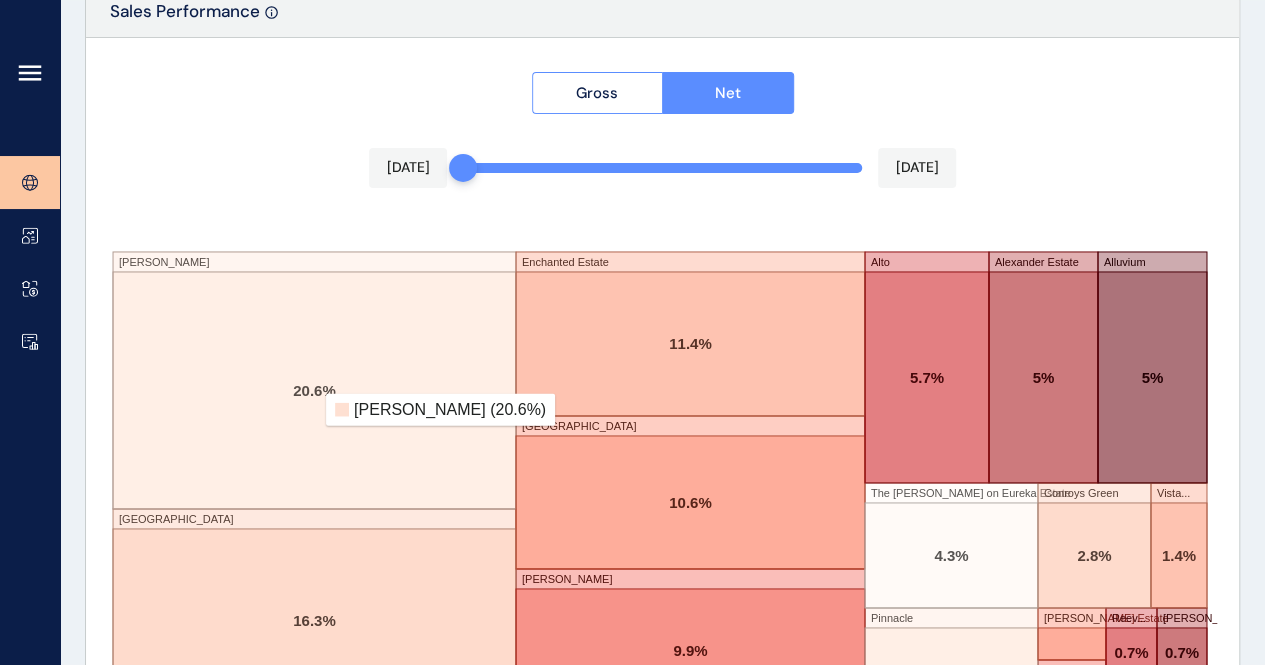 click 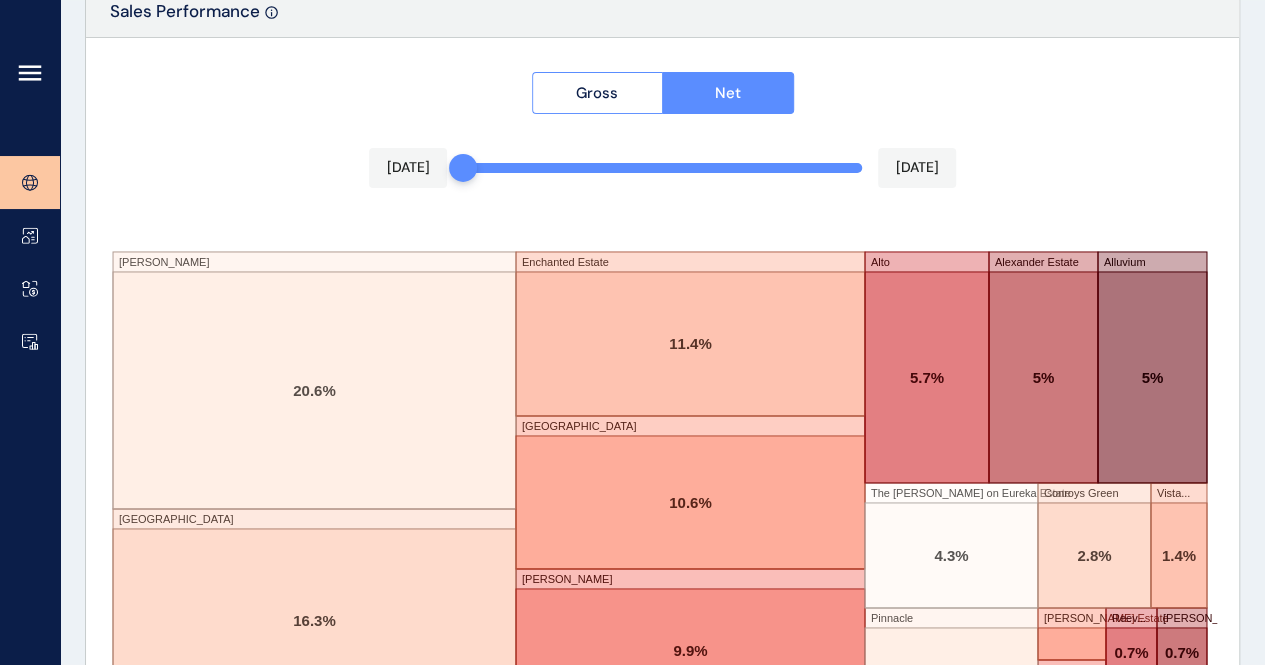 click on "Gross" at bounding box center (597, 93) 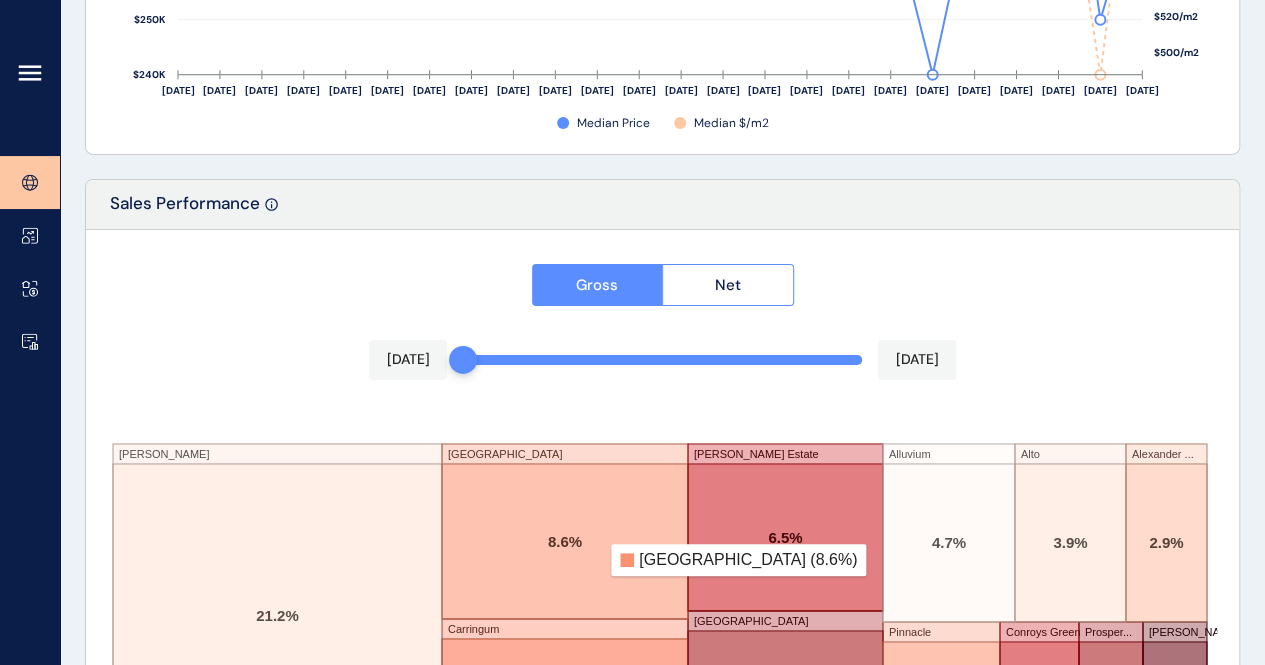 scroll, scrollTop: 3241, scrollLeft: 0, axis: vertical 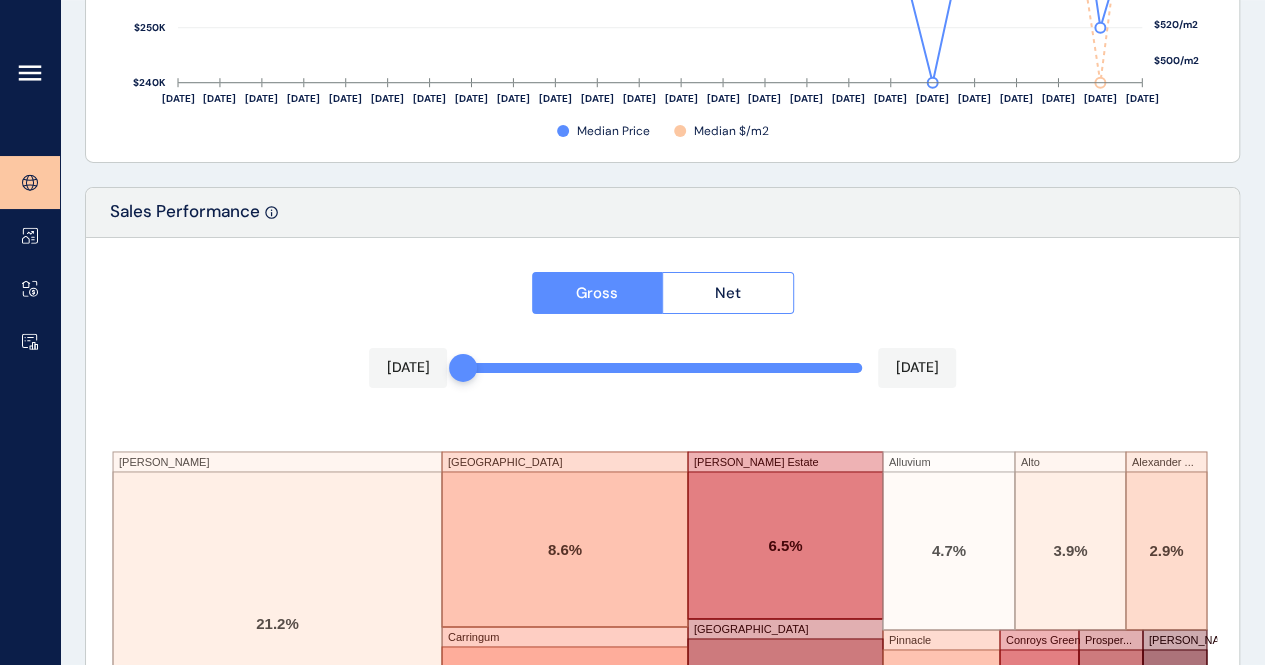 click on "Net" at bounding box center (728, 293) 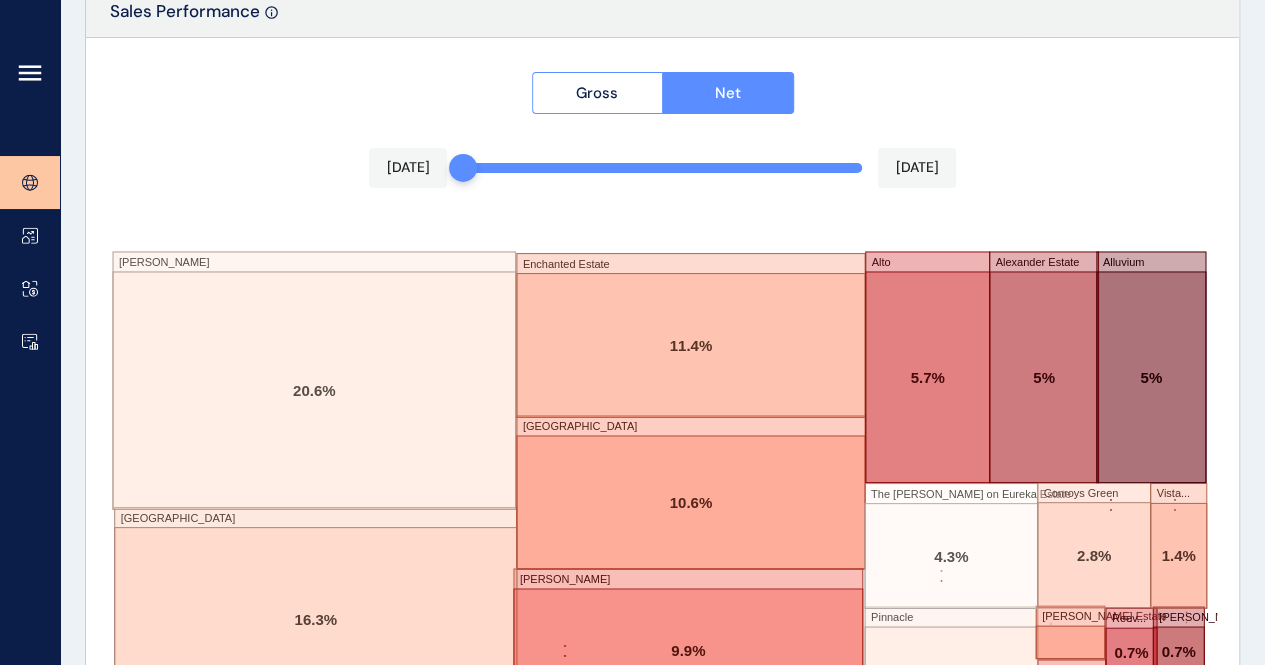 scroll, scrollTop: 3541, scrollLeft: 0, axis: vertical 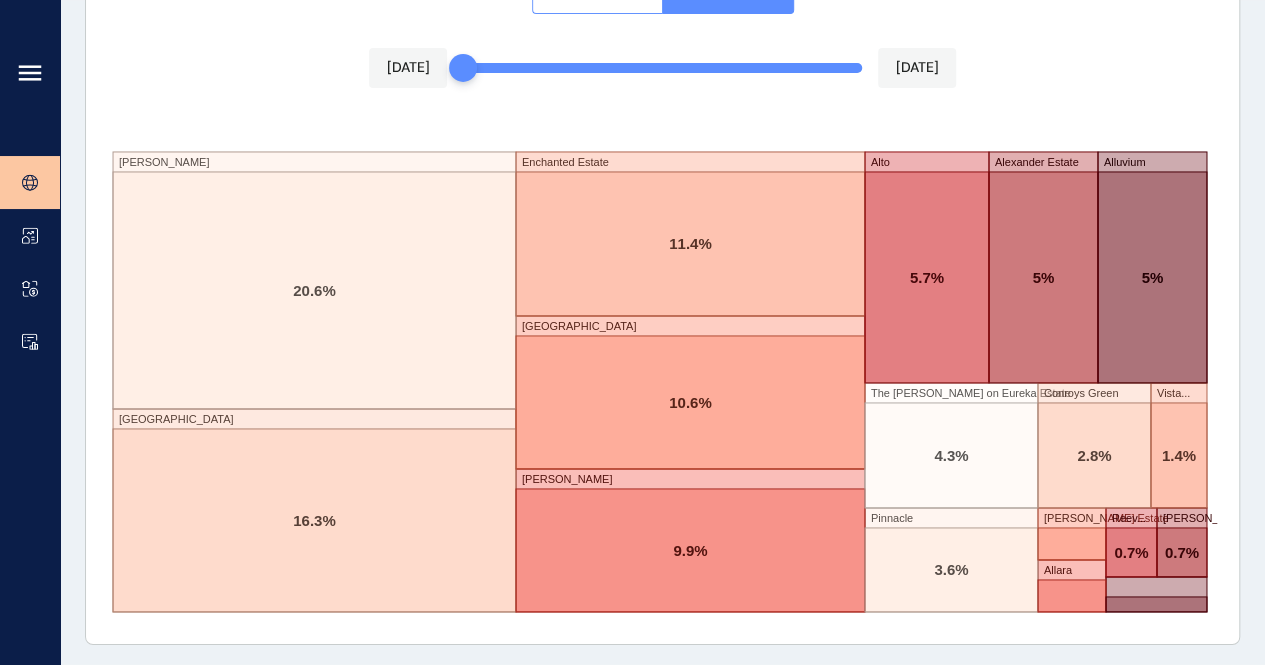click 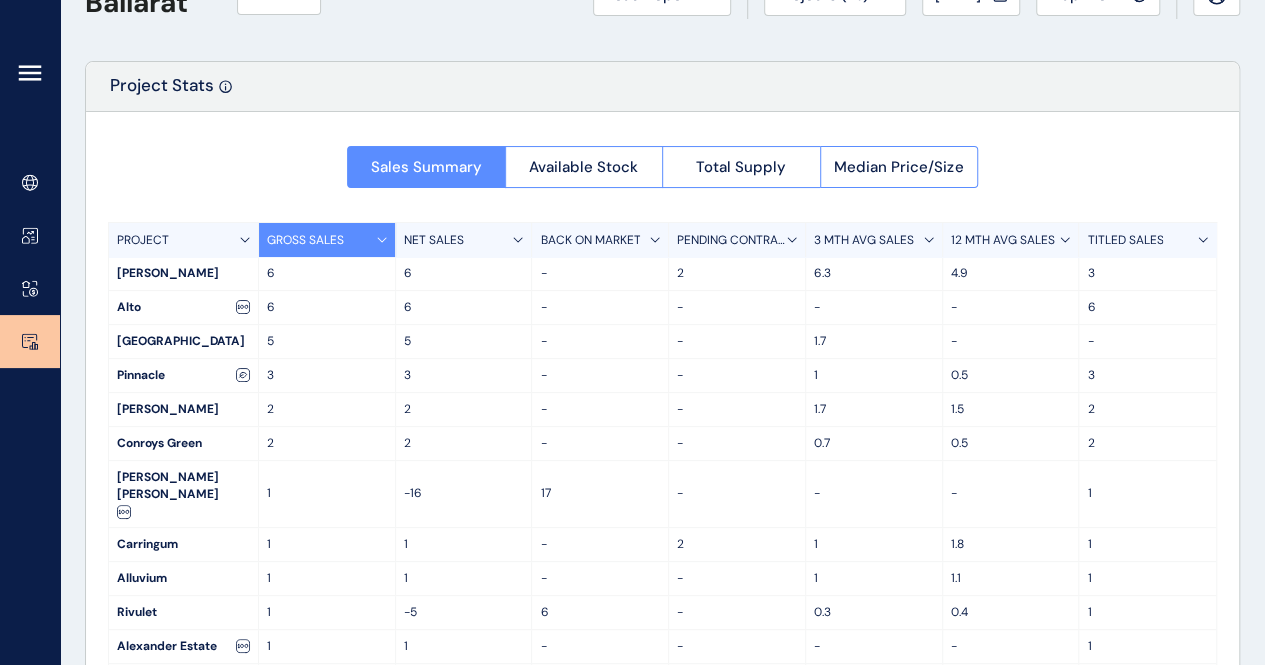 scroll, scrollTop: 175, scrollLeft: 0, axis: vertical 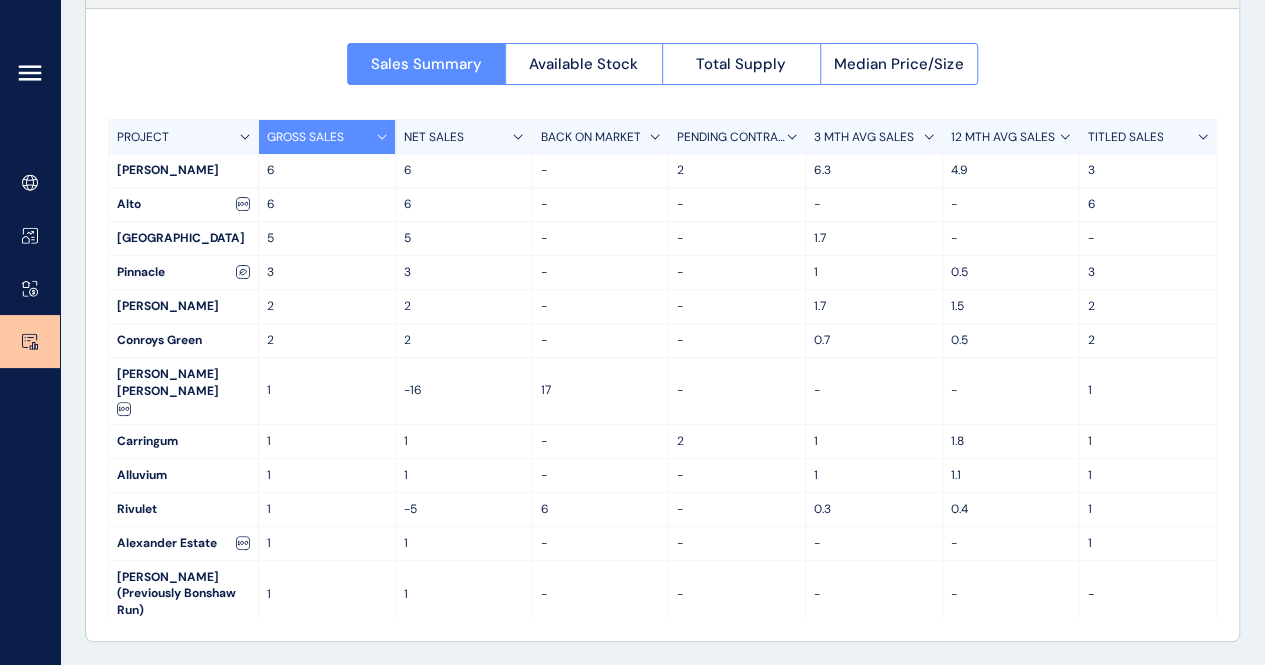 drag, startPoint x: 810, startPoint y: 245, endPoint x: 1146, endPoint y: 67, distance: 380.23676 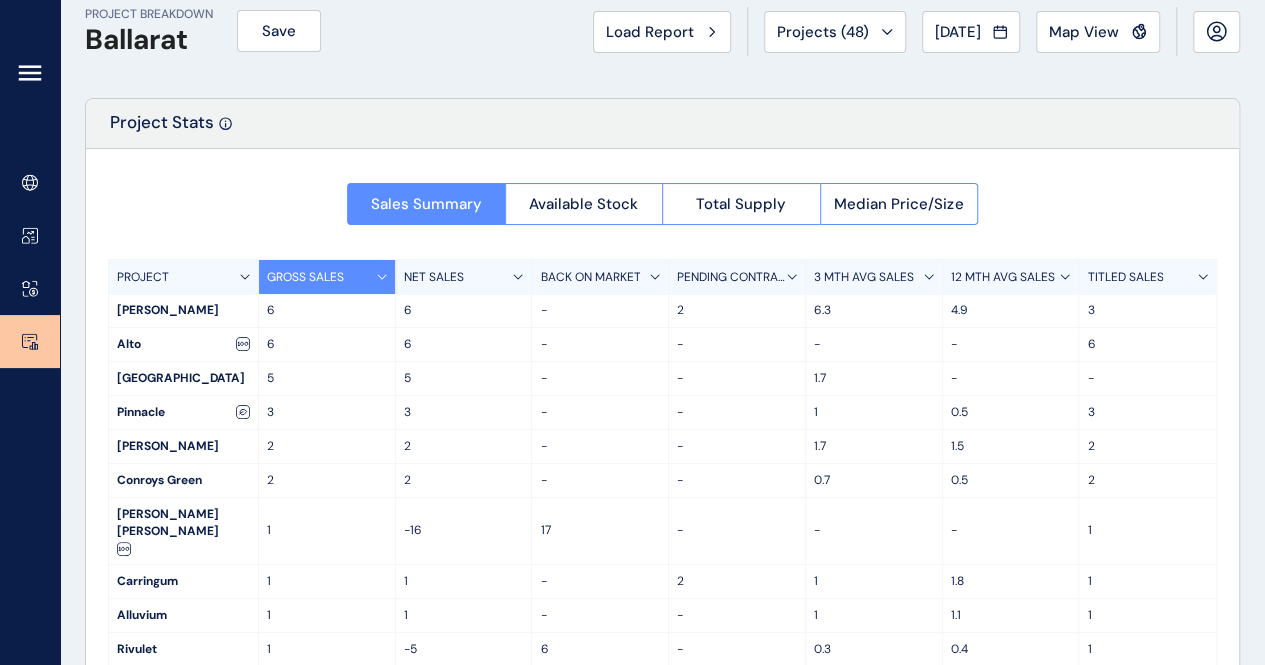 scroll, scrollTop: 0, scrollLeft: 0, axis: both 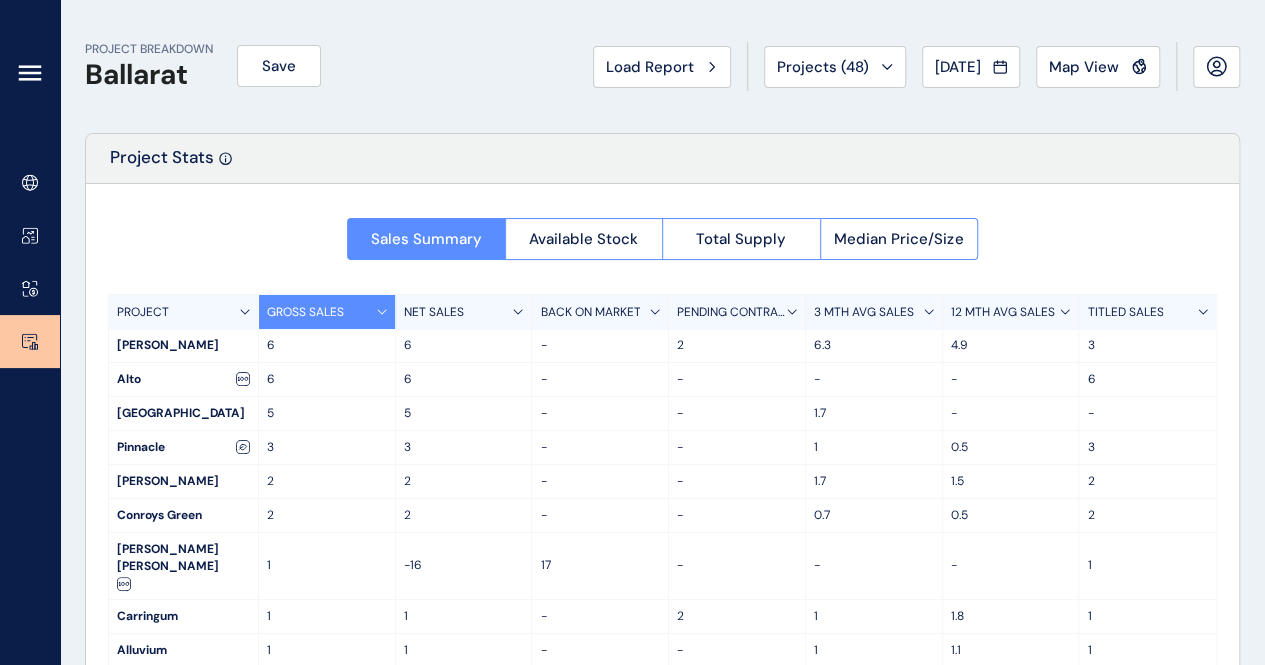 click on "Available Stock" at bounding box center [583, 239] 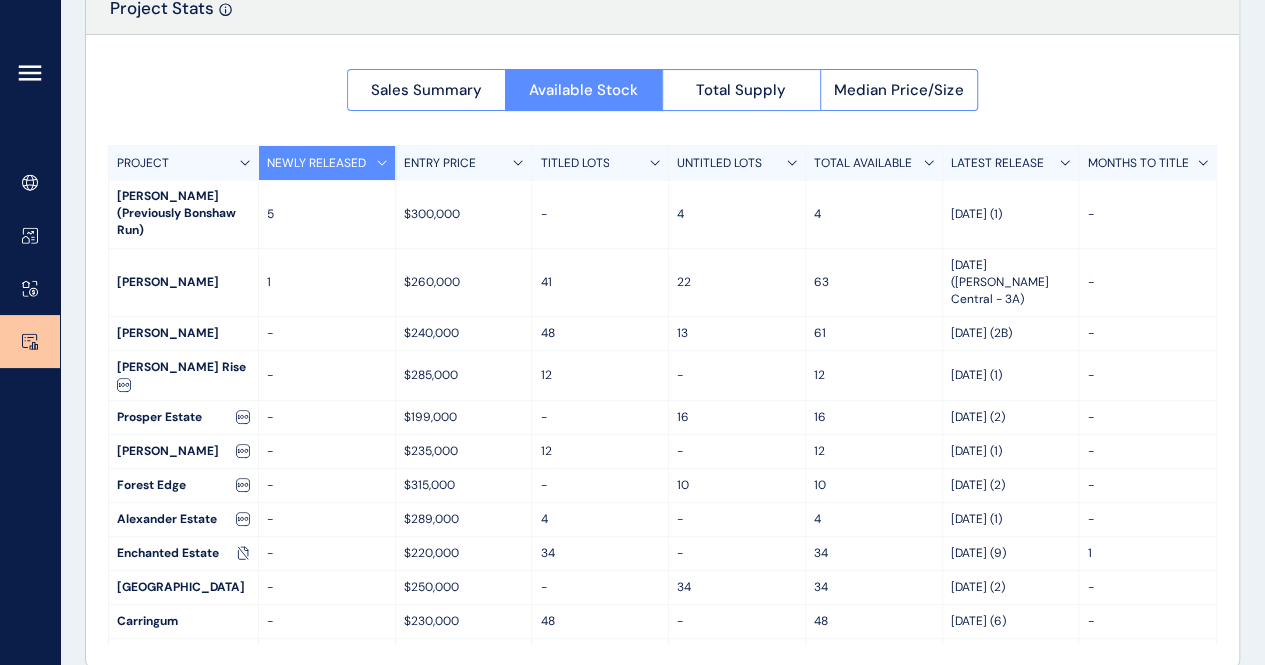 scroll, scrollTop: 175, scrollLeft: 0, axis: vertical 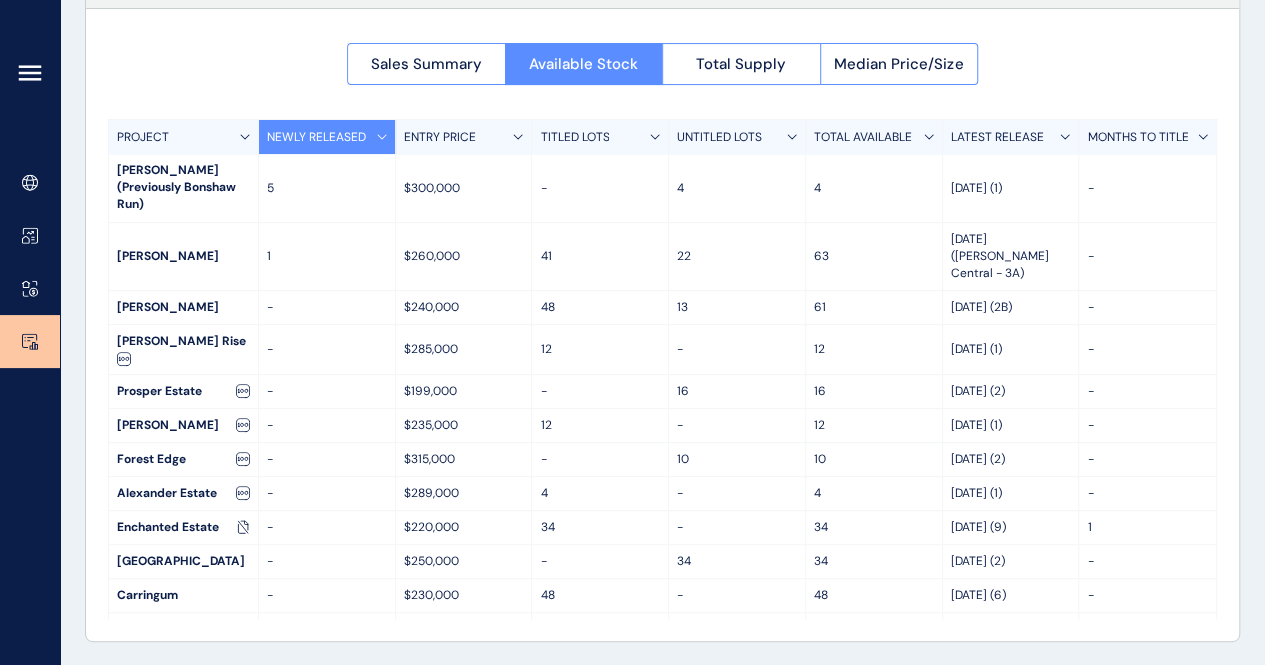 click on "Total Supply" at bounding box center [741, 64] 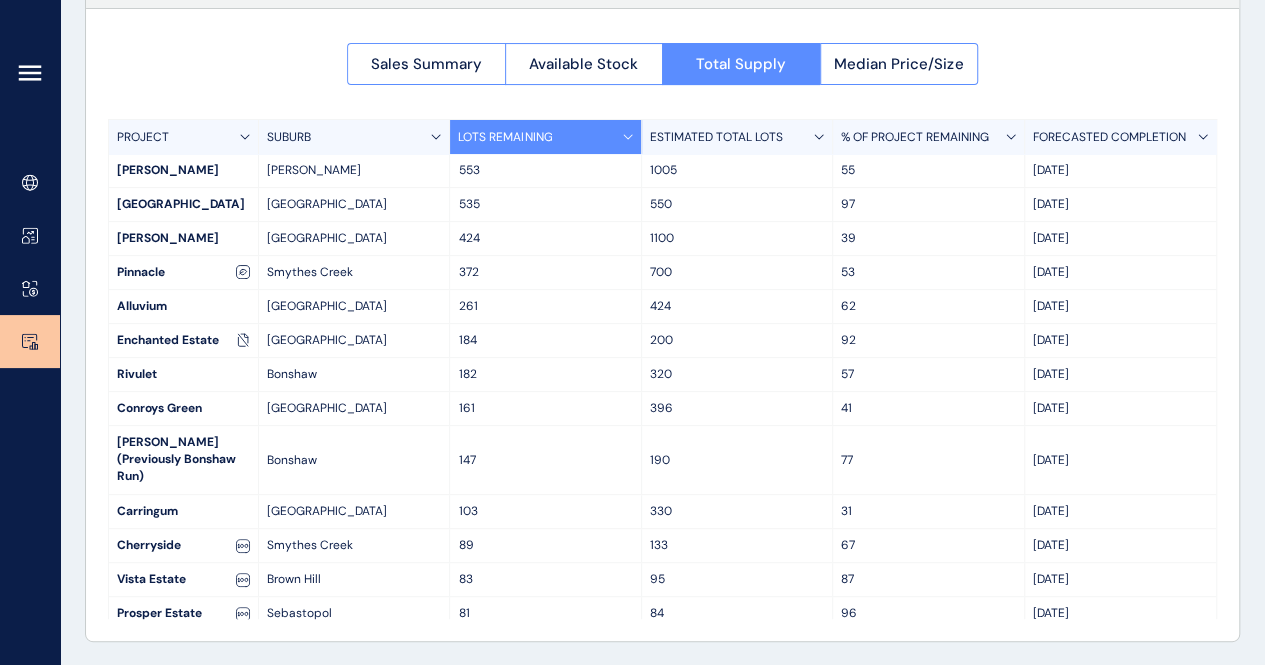 scroll, scrollTop: 0, scrollLeft: 0, axis: both 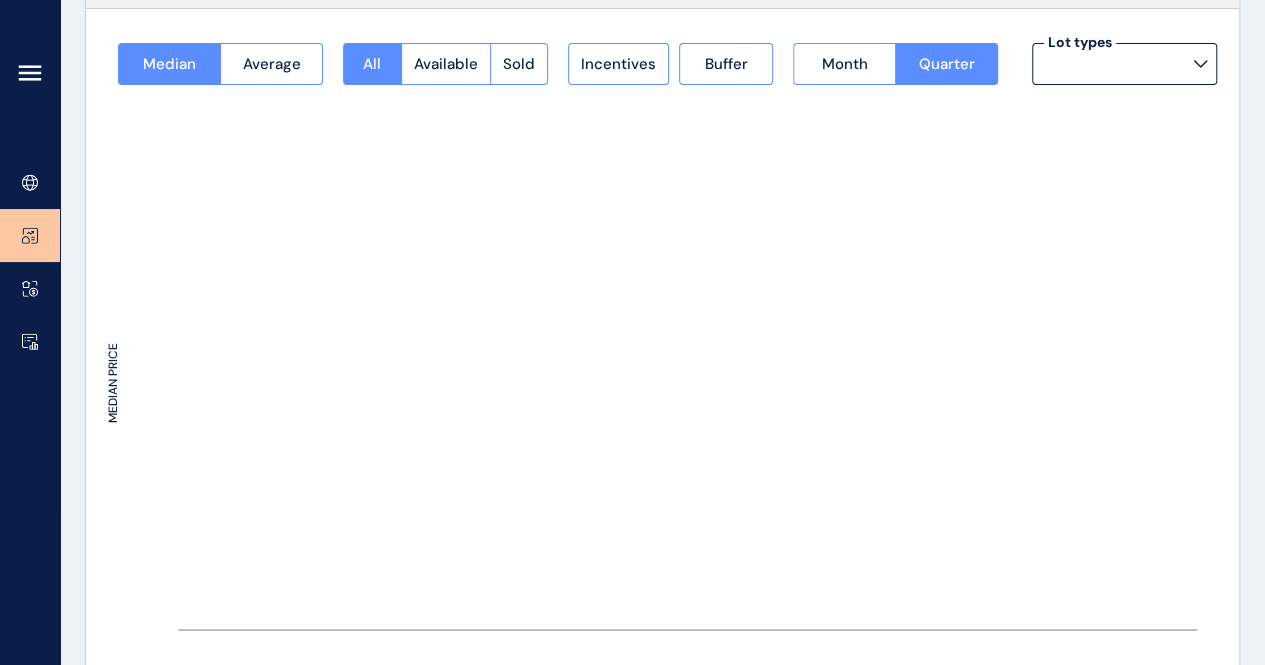 type on "*********" 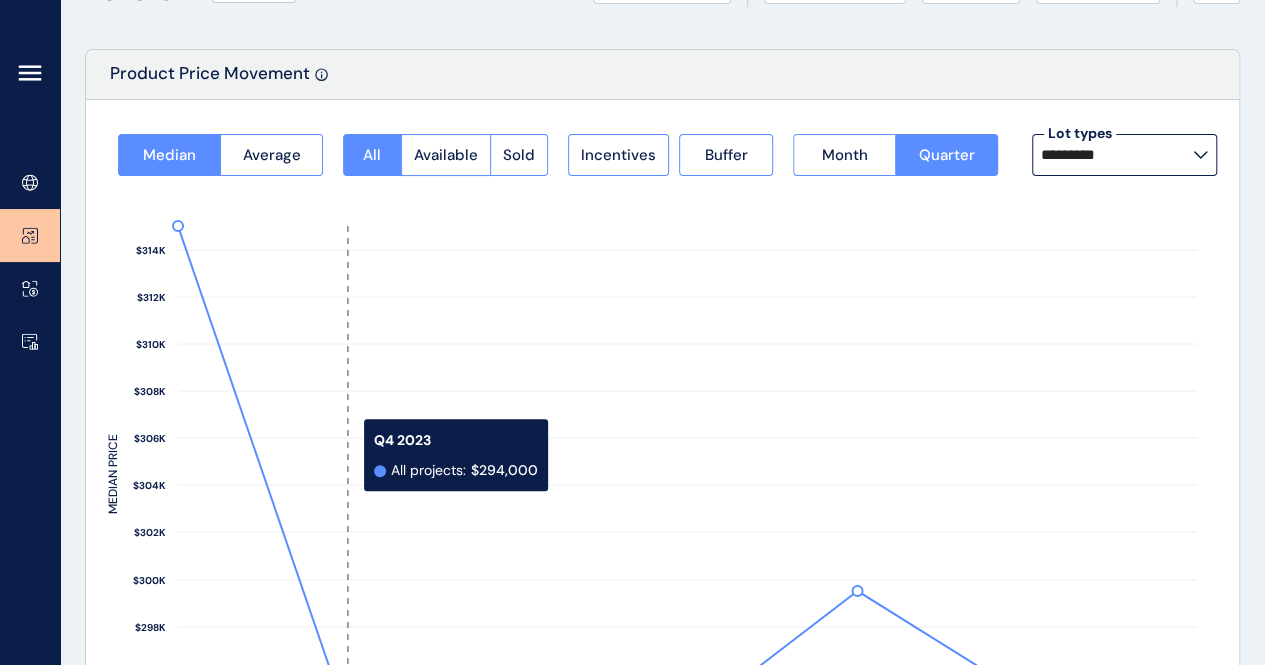 scroll, scrollTop: 75, scrollLeft: 0, axis: vertical 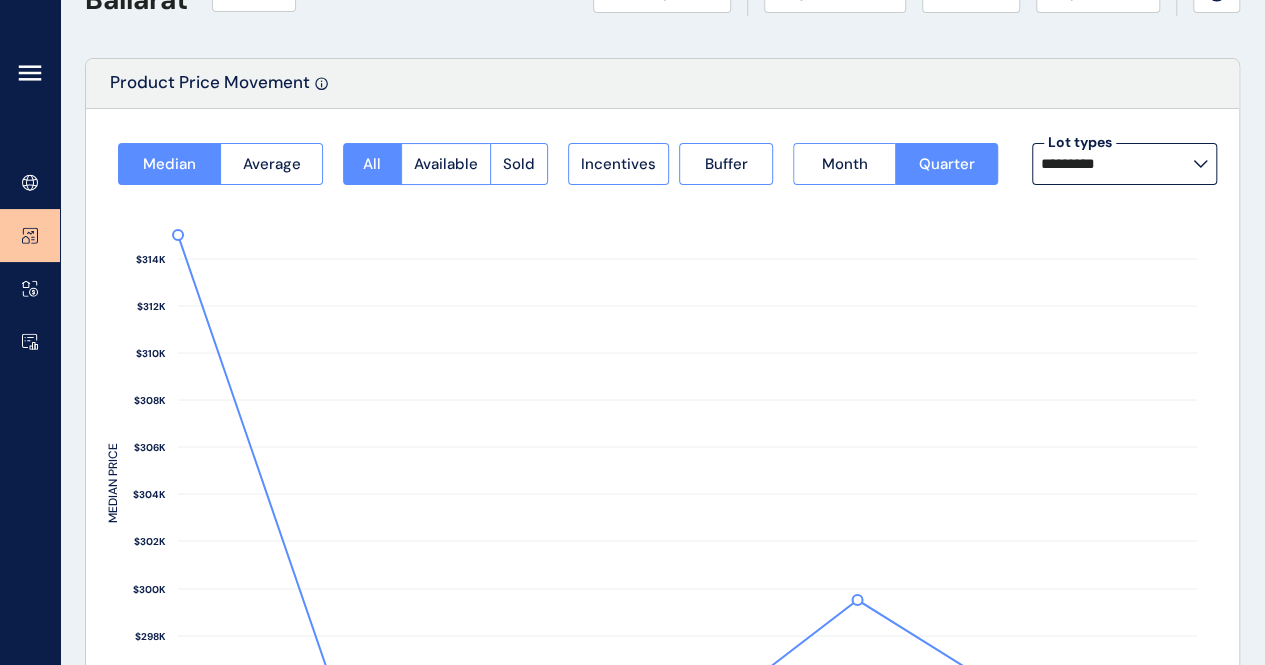 click on "*********" at bounding box center [1124, 164] 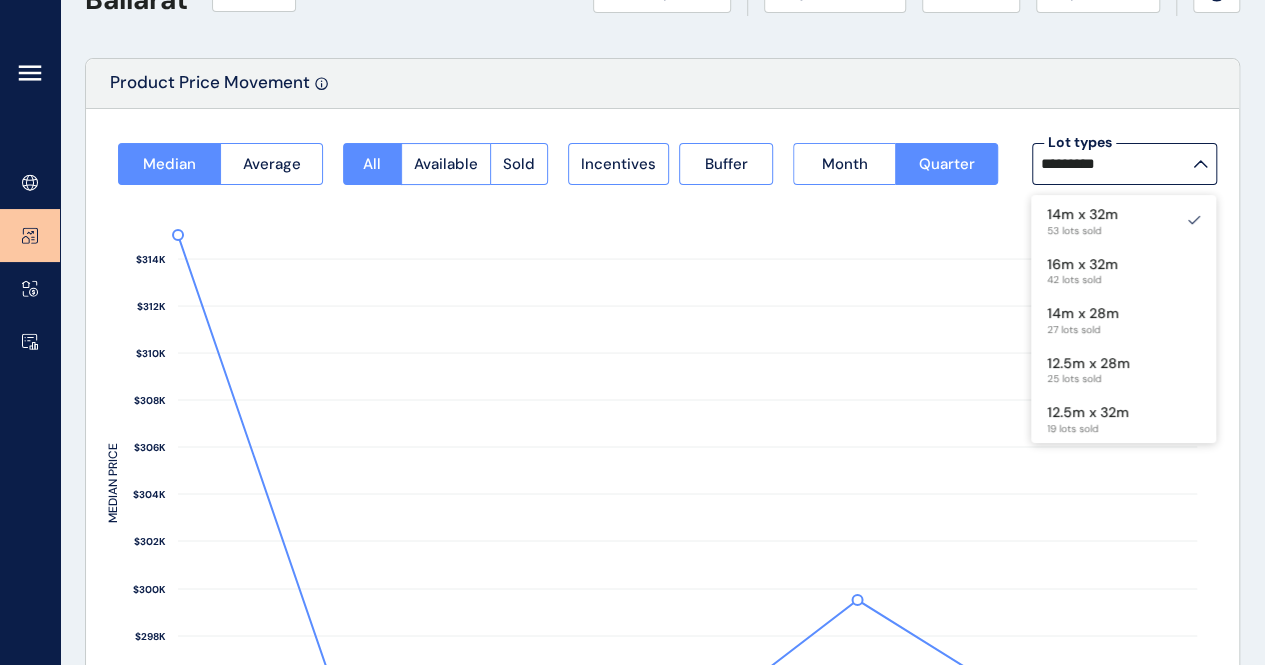 click on "27 lots sold" at bounding box center [1083, 330] 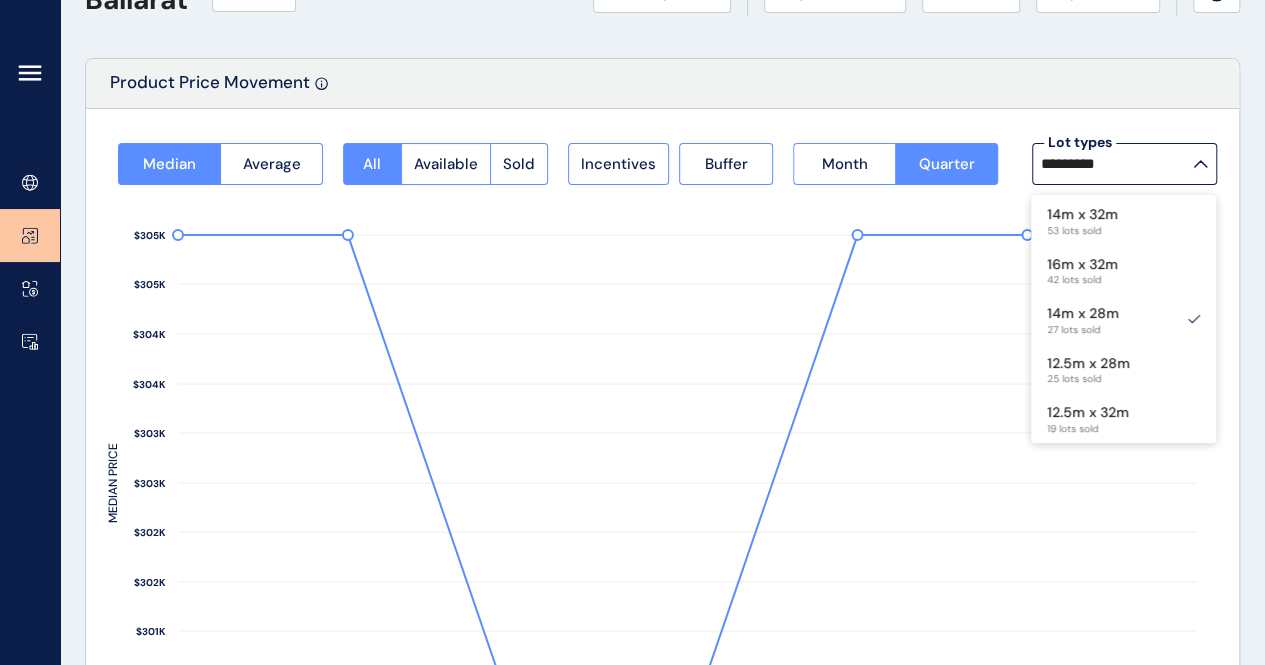 click on "14m x 32m" at bounding box center [1082, 215] 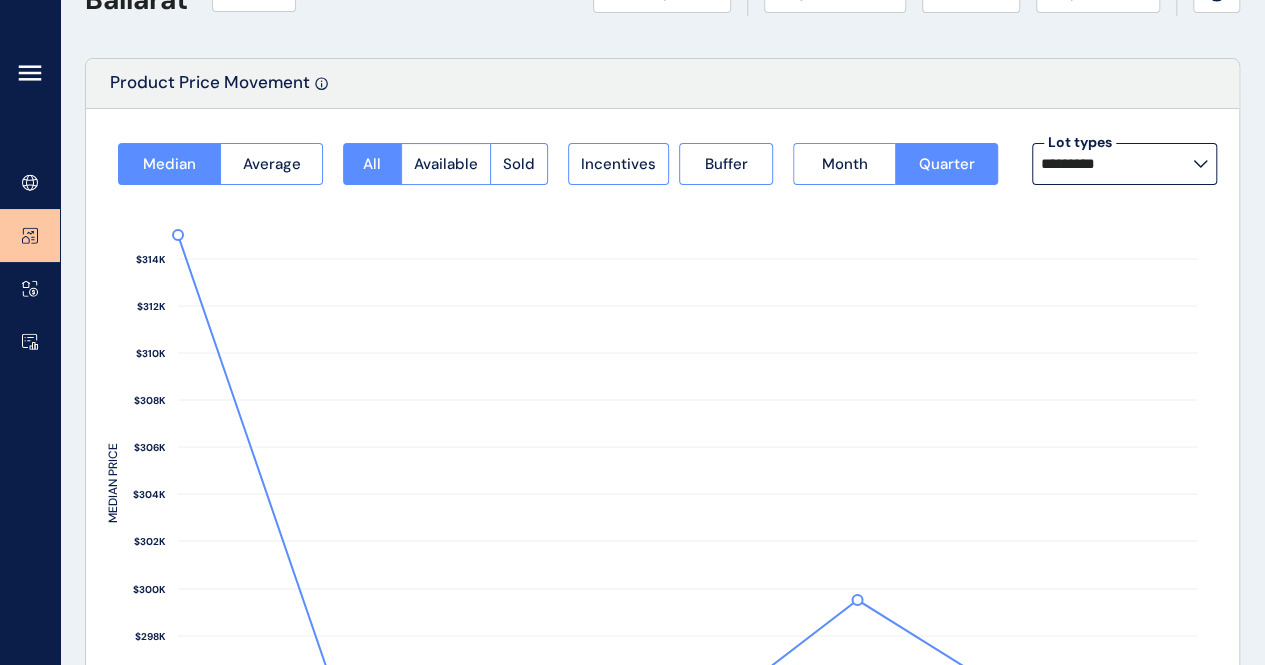 click on "*********" at bounding box center (1117, 164) 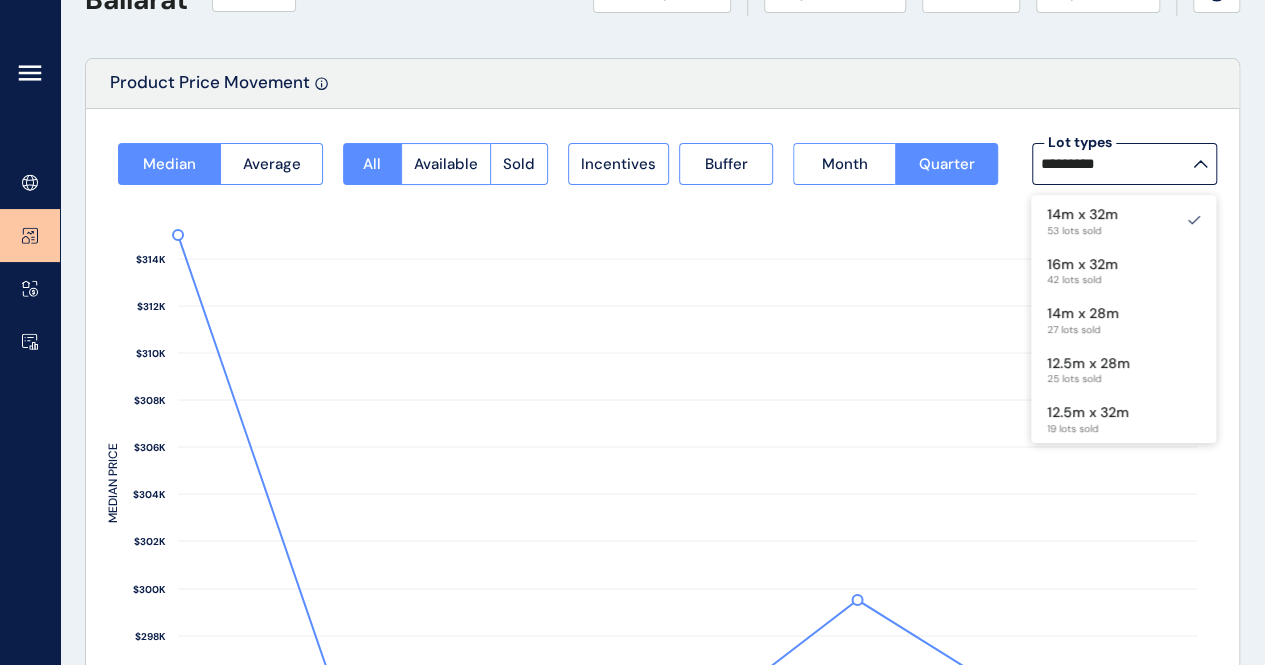 click on "12.5m x 32m" at bounding box center [1088, 413] 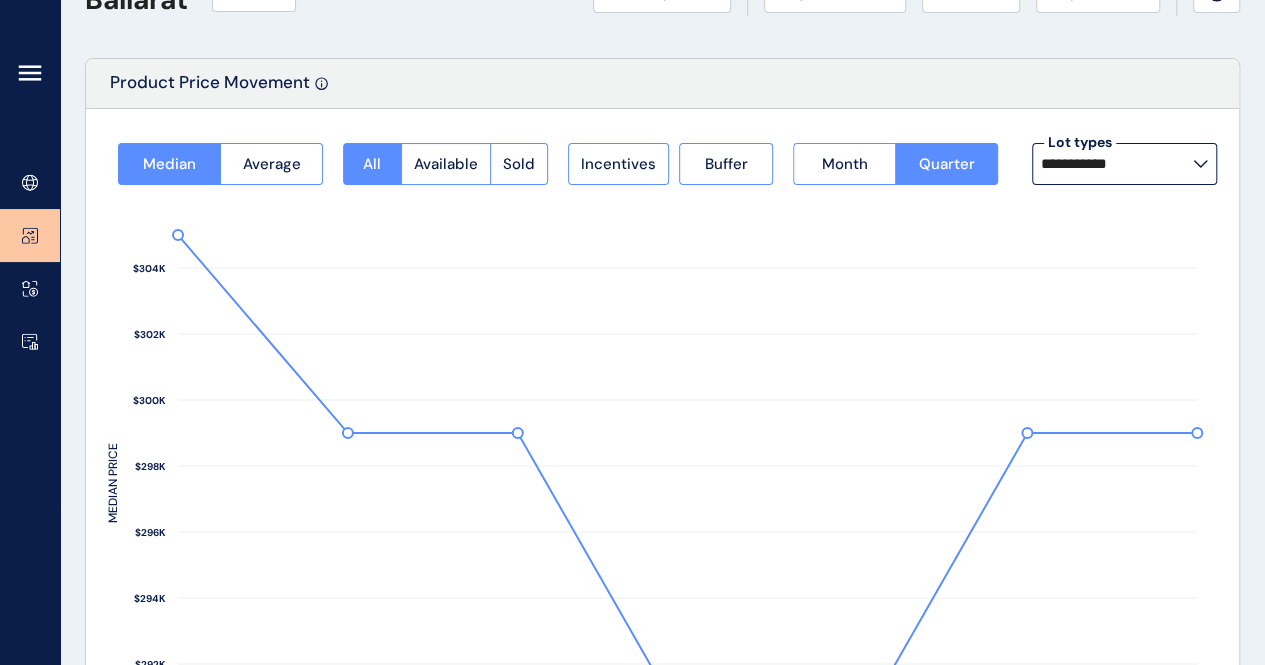 click on "Product Price Movement" at bounding box center [662, 84] 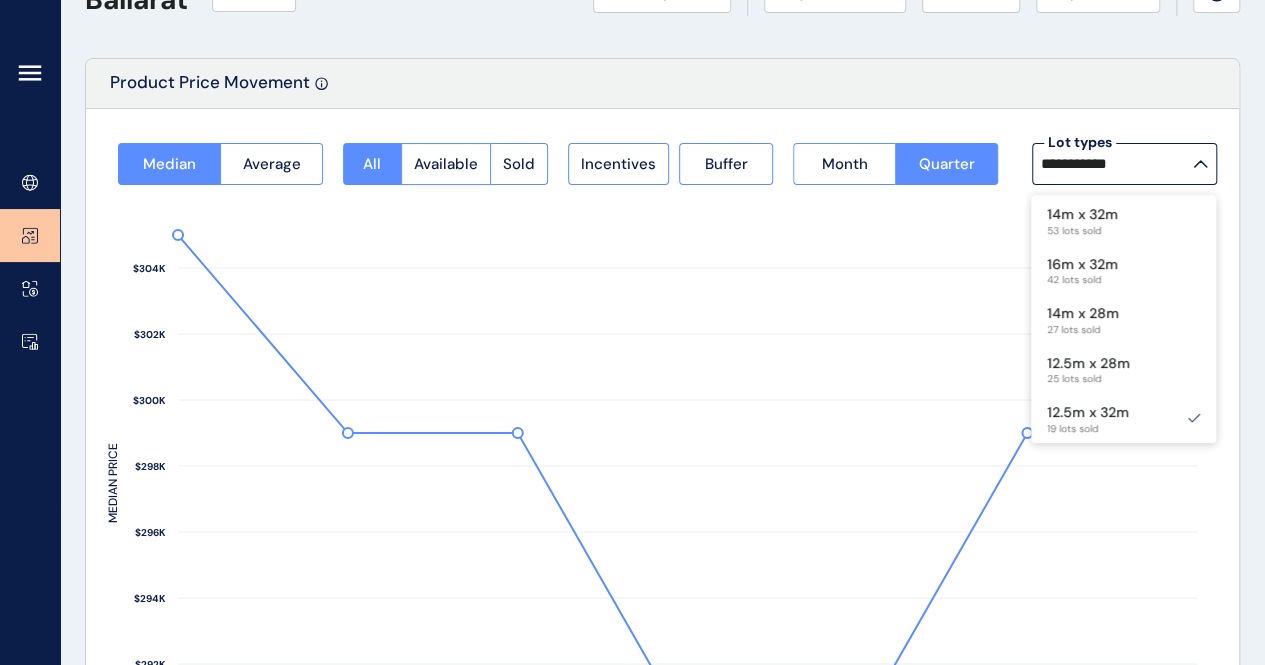 click on "14m x 32m" at bounding box center [1082, 215] 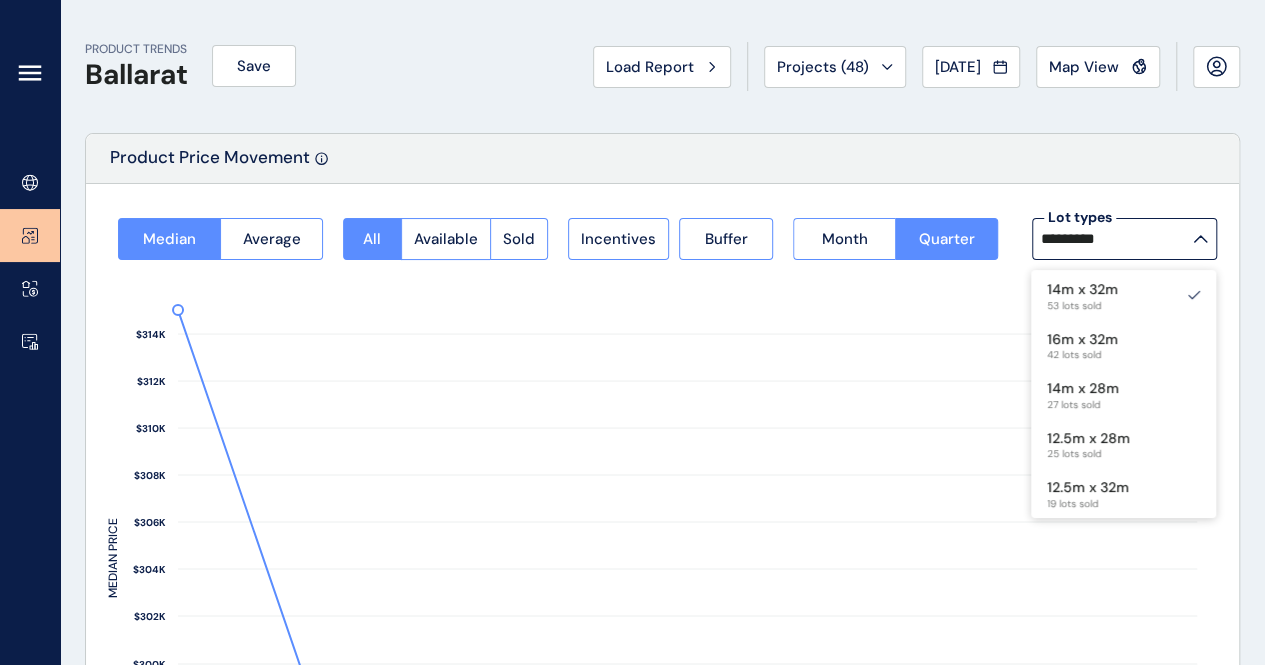 scroll, scrollTop: 500, scrollLeft: 0, axis: vertical 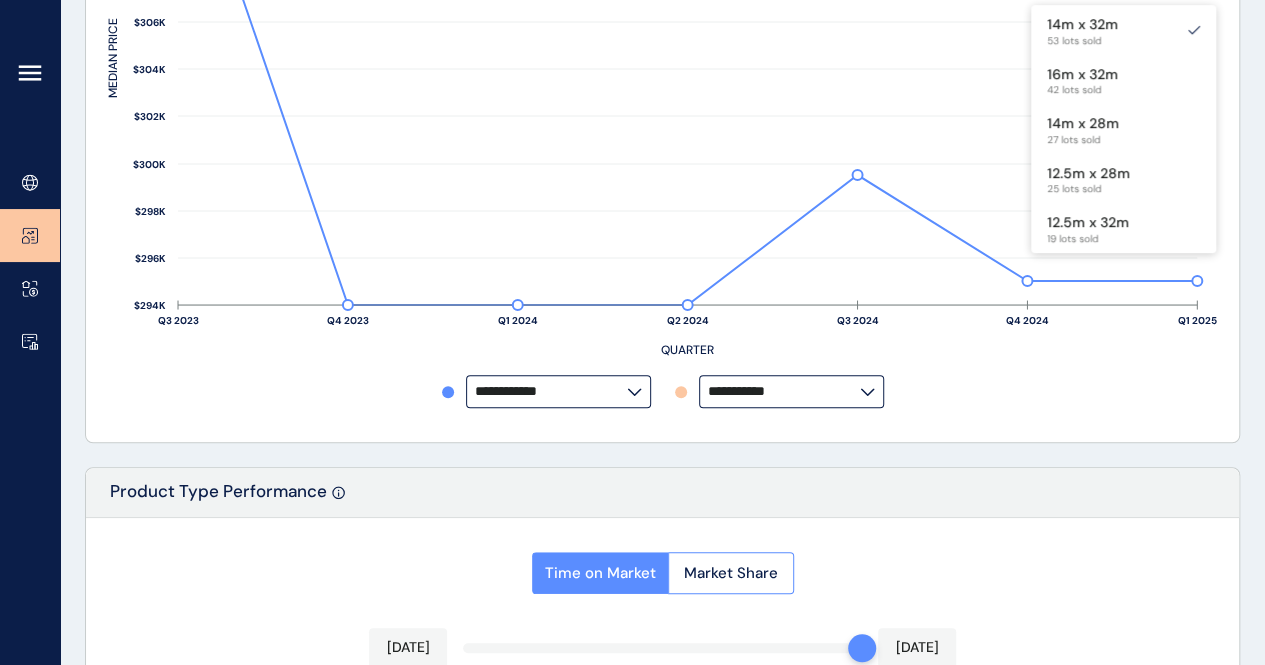 click on "**********" at bounding box center (662, 63) 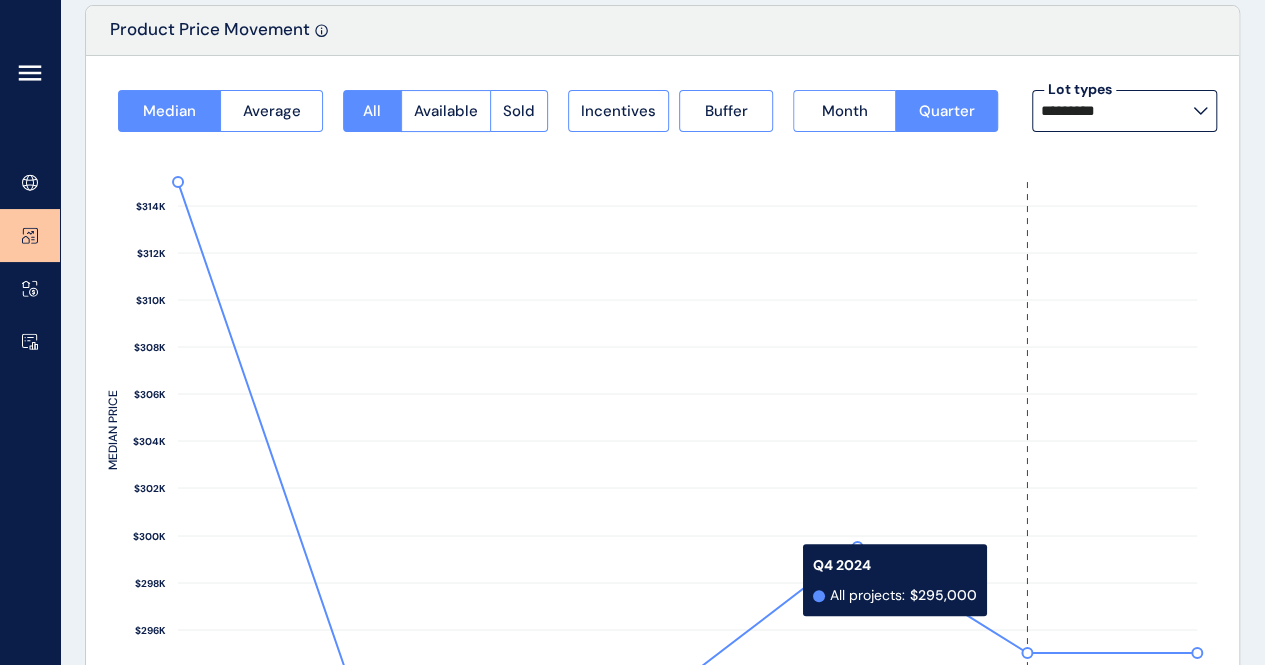 scroll, scrollTop: 0, scrollLeft: 0, axis: both 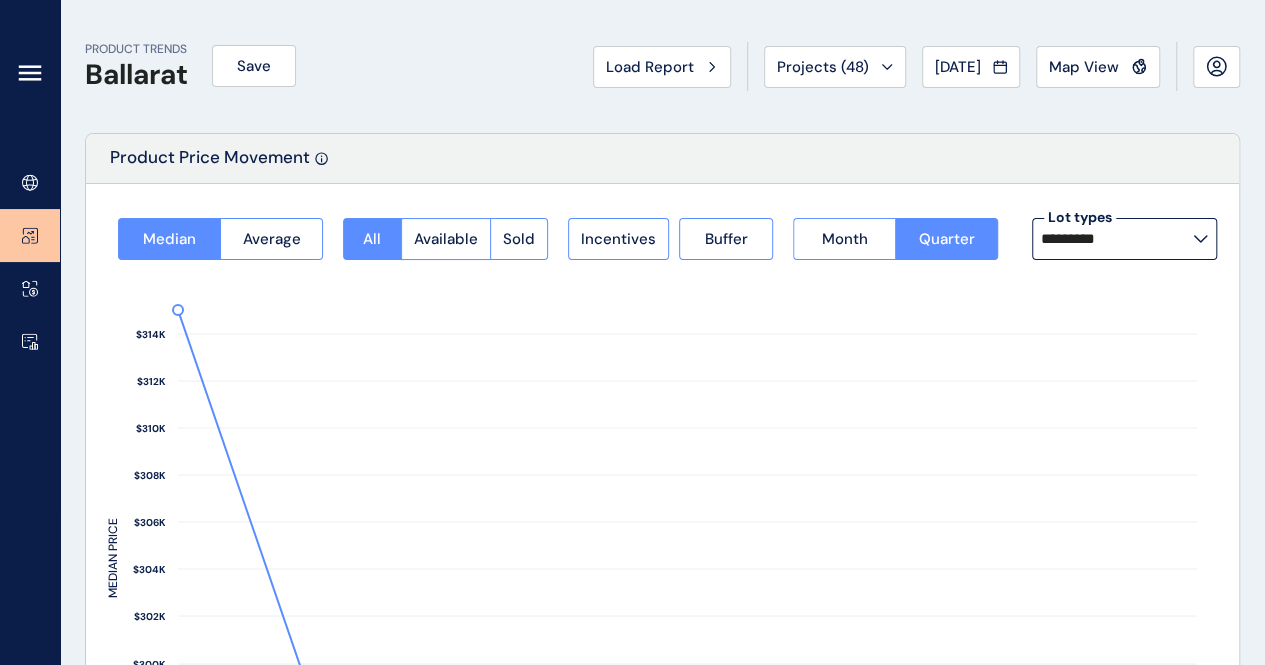 click on "Buffer" at bounding box center (726, 239) 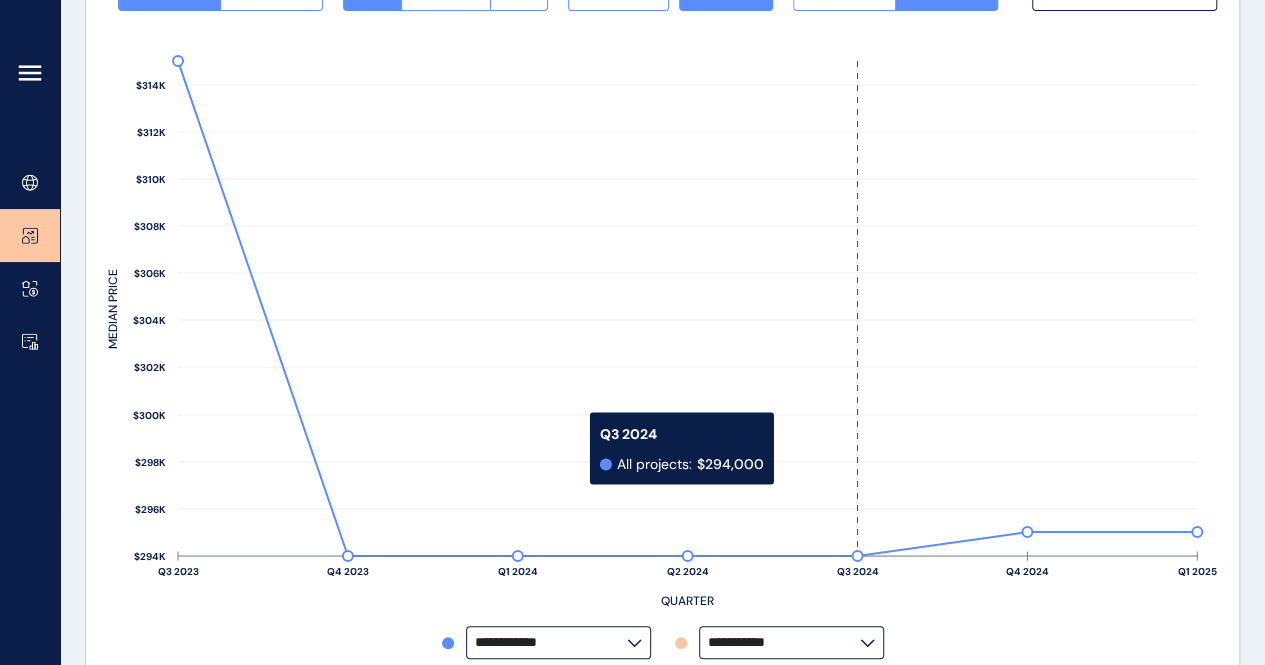 scroll, scrollTop: 0, scrollLeft: 0, axis: both 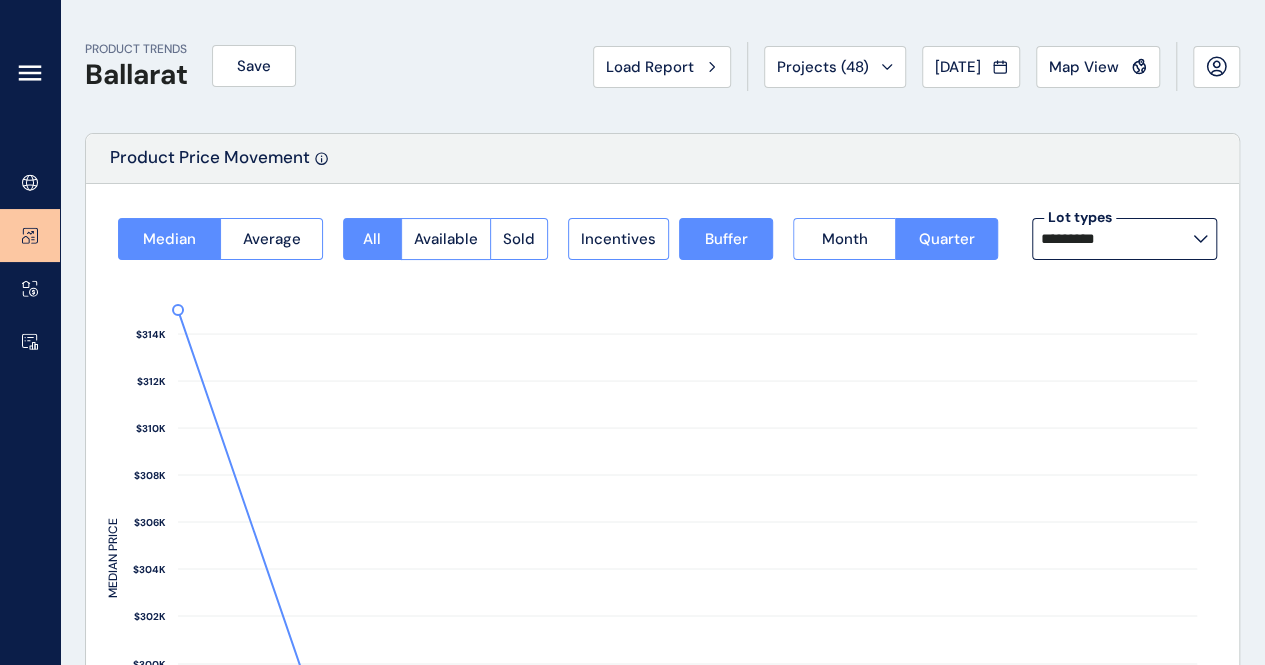 click on "Incentives Buffer" at bounding box center (670, 239) 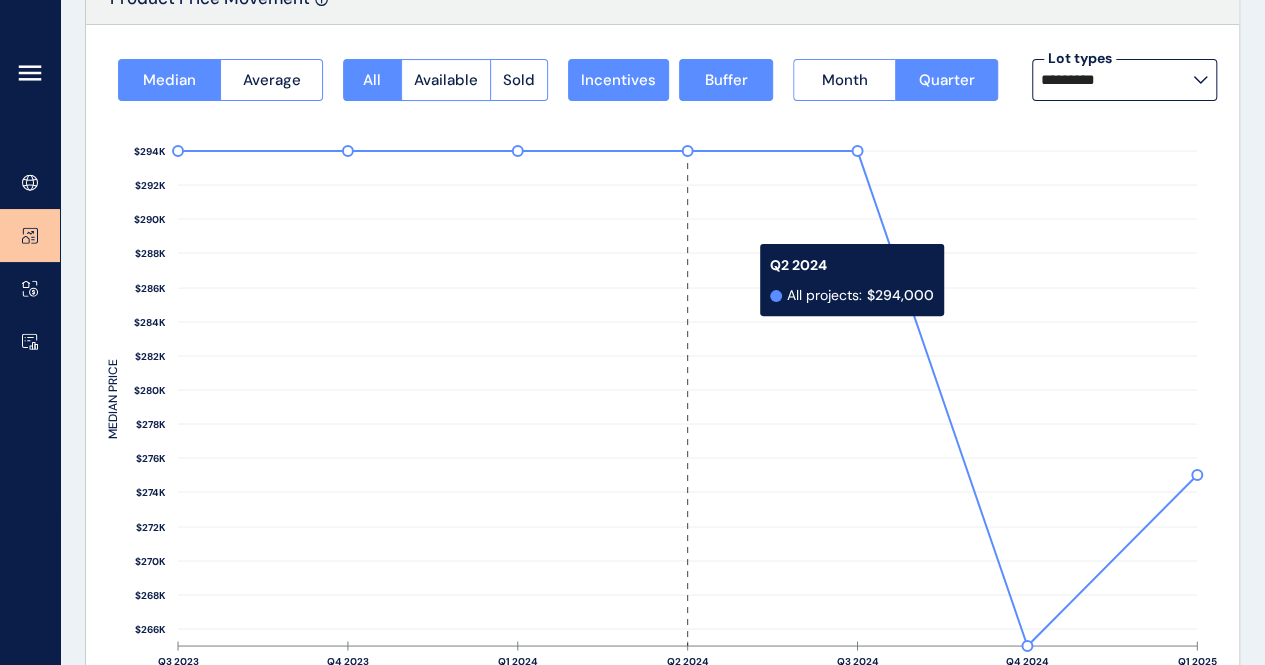 scroll, scrollTop: 200, scrollLeft: 0, axis: vertical 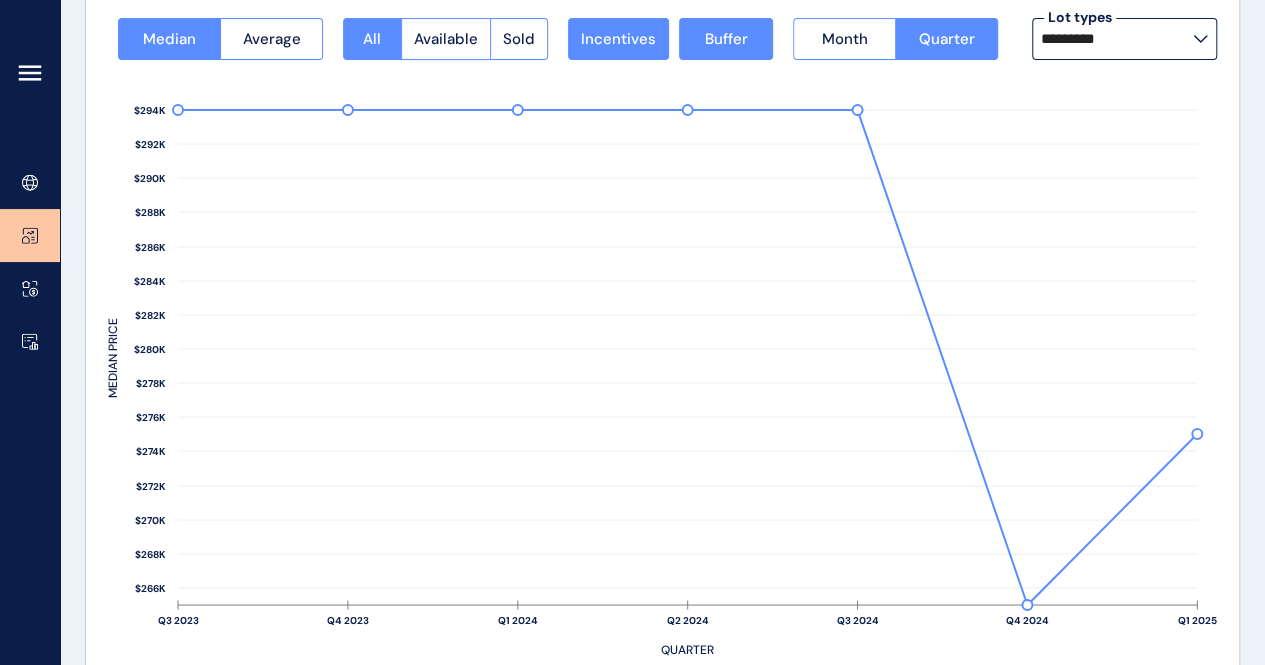 click on "Buffer" at bounding box center (726, 39) 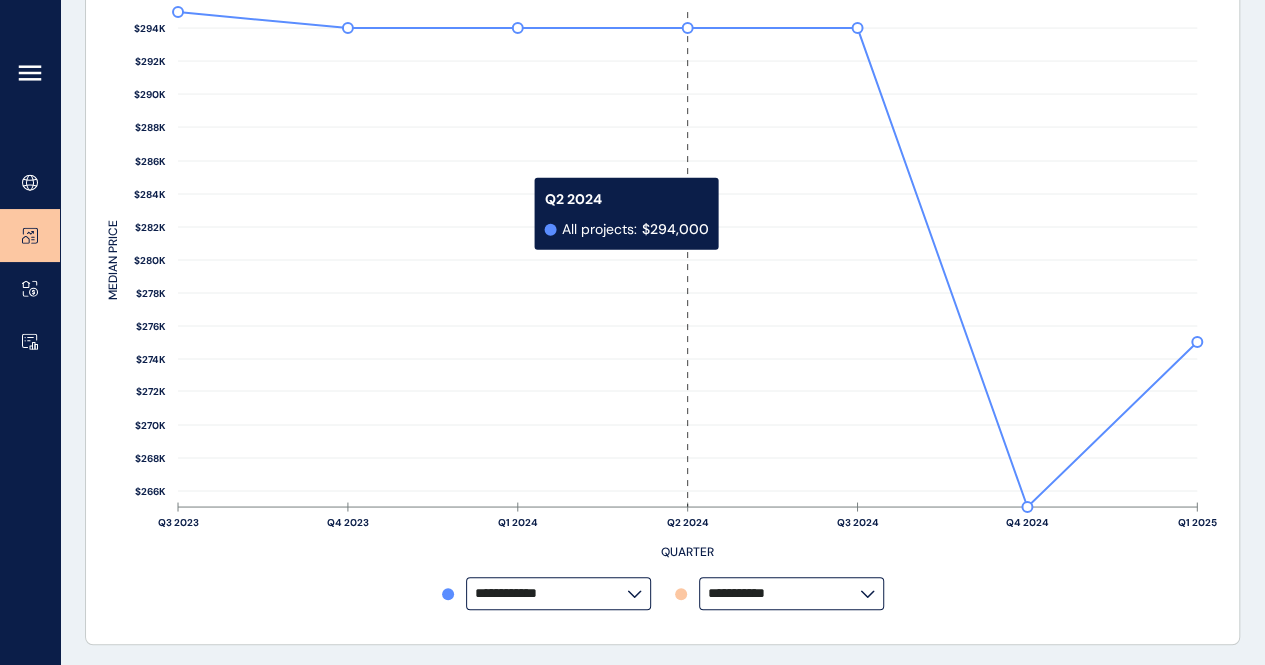 scroll, scrollTop: 200, scrollLeft: 0, axis: vertical 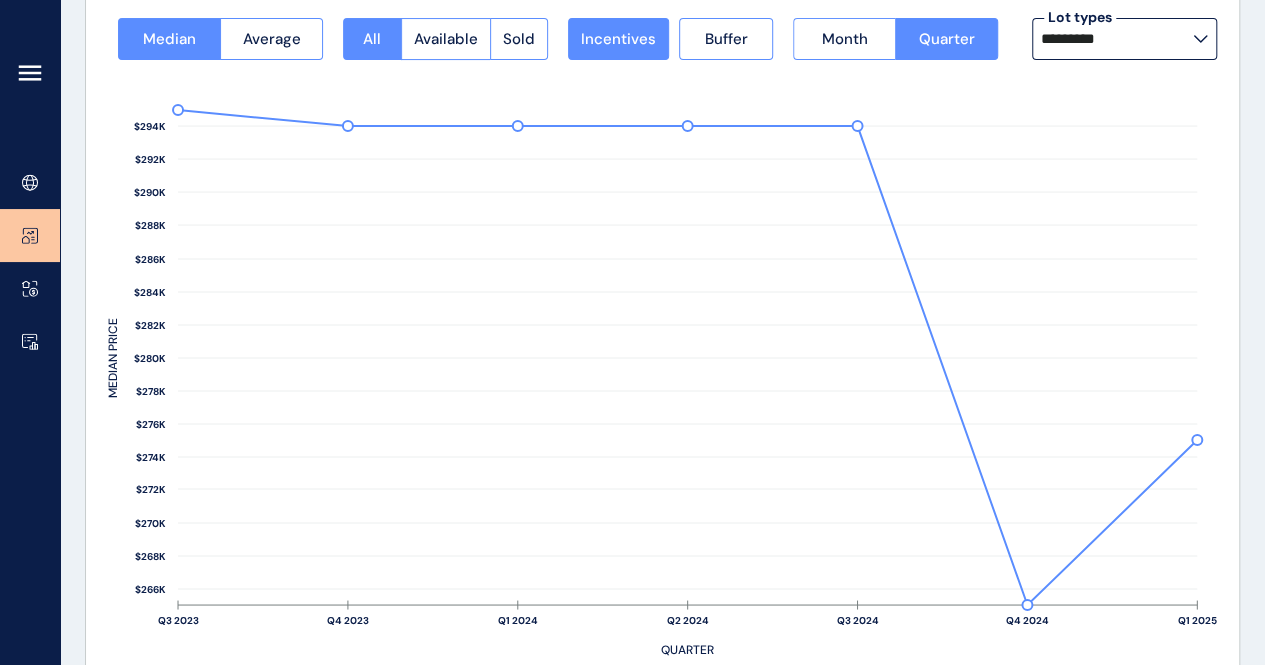 click on "Buffer" at bounding box center (726, 39) 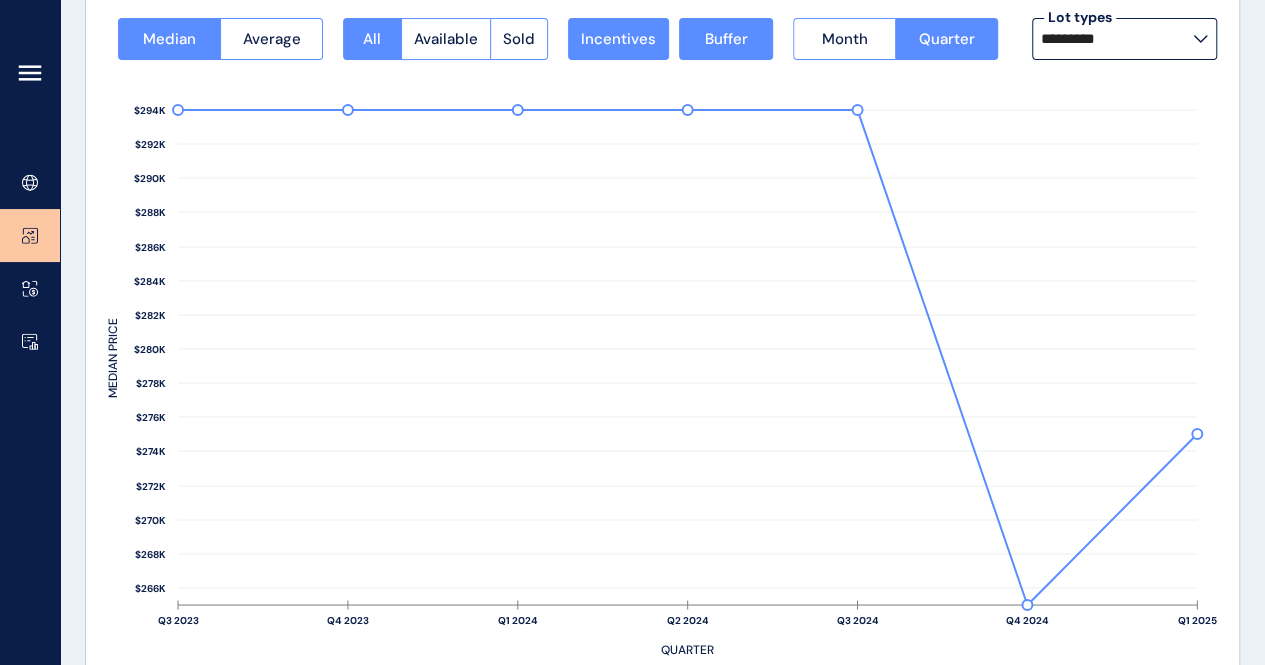 click on "Buffer" at bounding box center (726, 39) 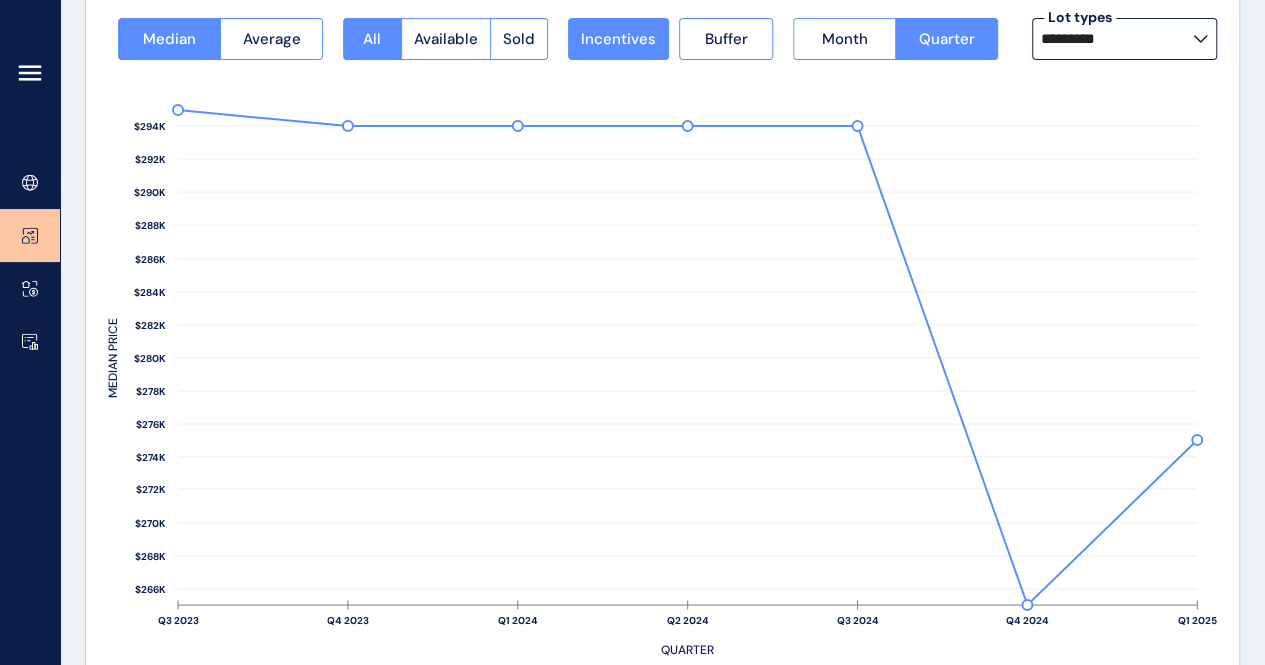 click on "Average" at bounding box center [271, 39] 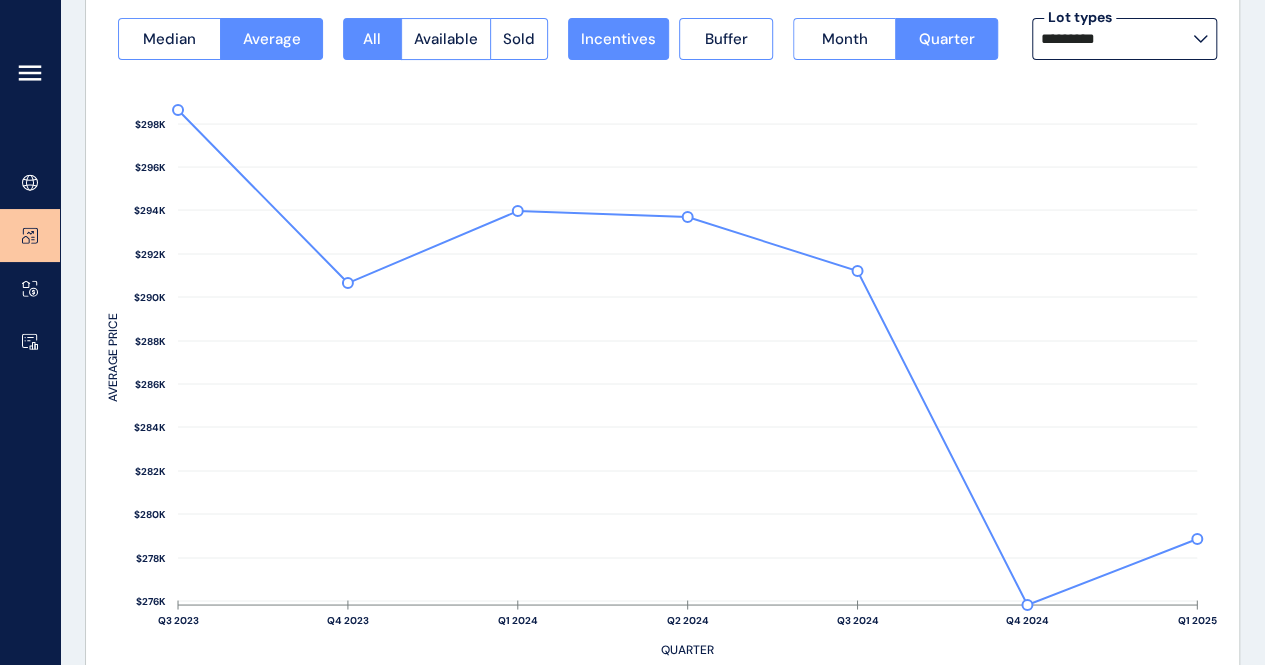 click on "Average" at bounding box center [272, 39] 